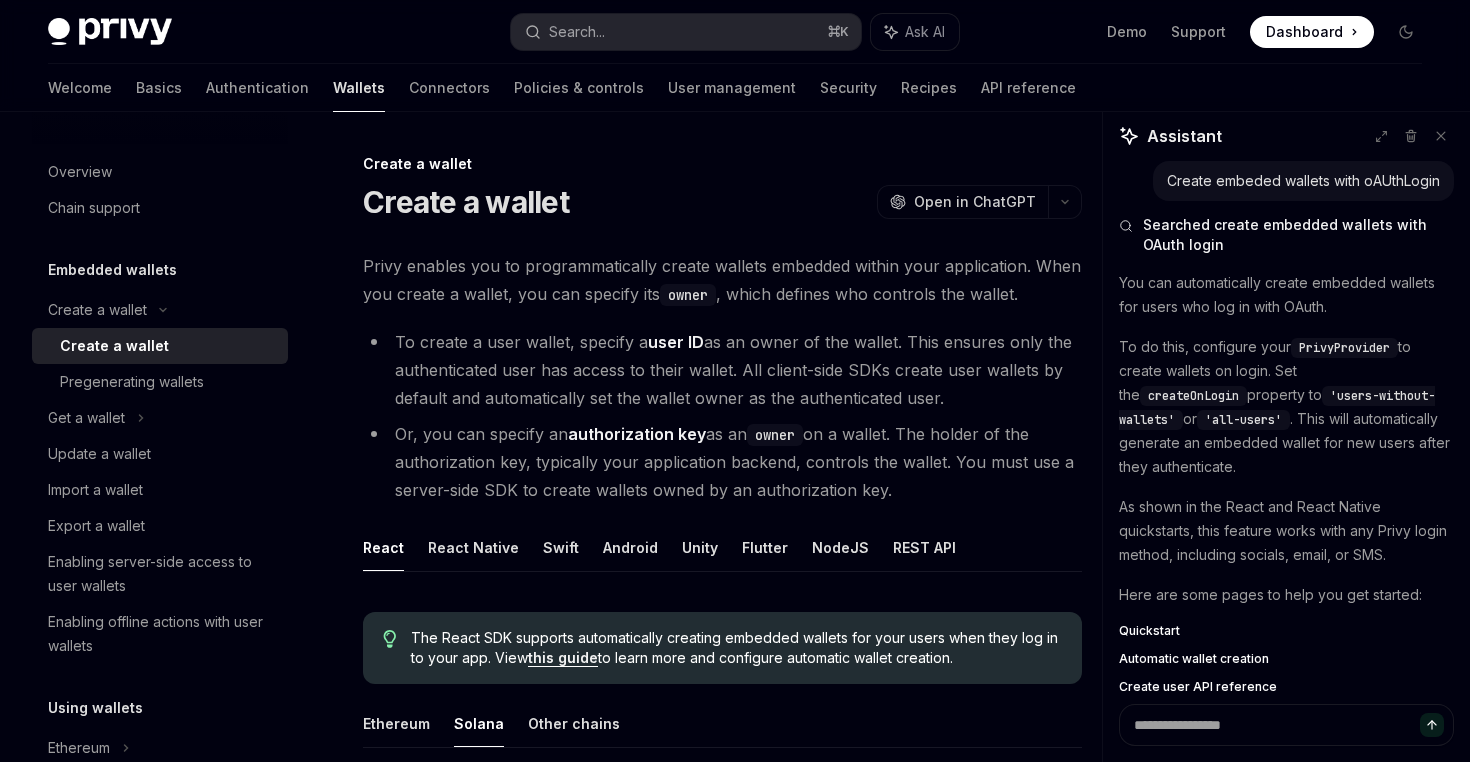 scroll, scrollTop: 1008, scrollLeft: 0, axis: vertical 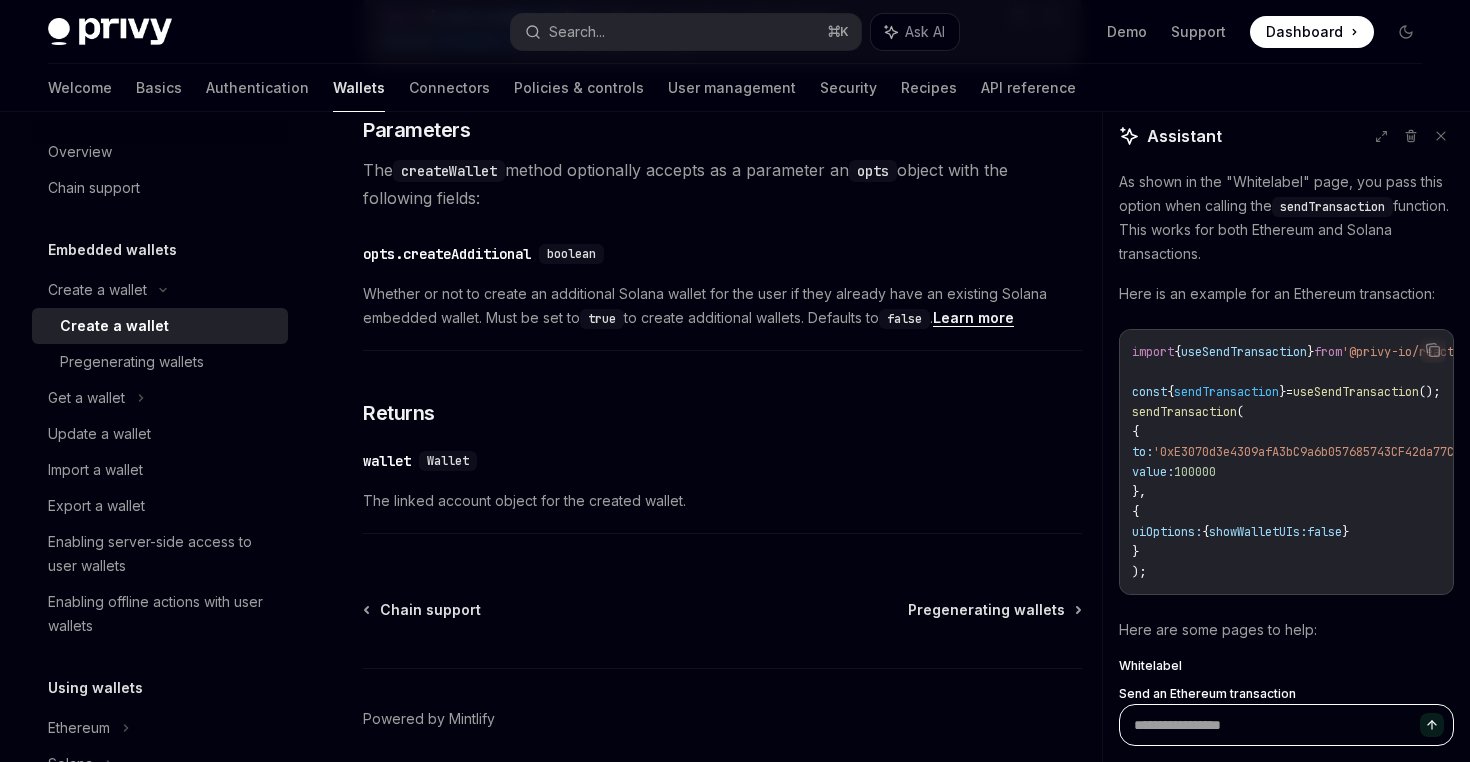click at bounding box center [1286, 725] 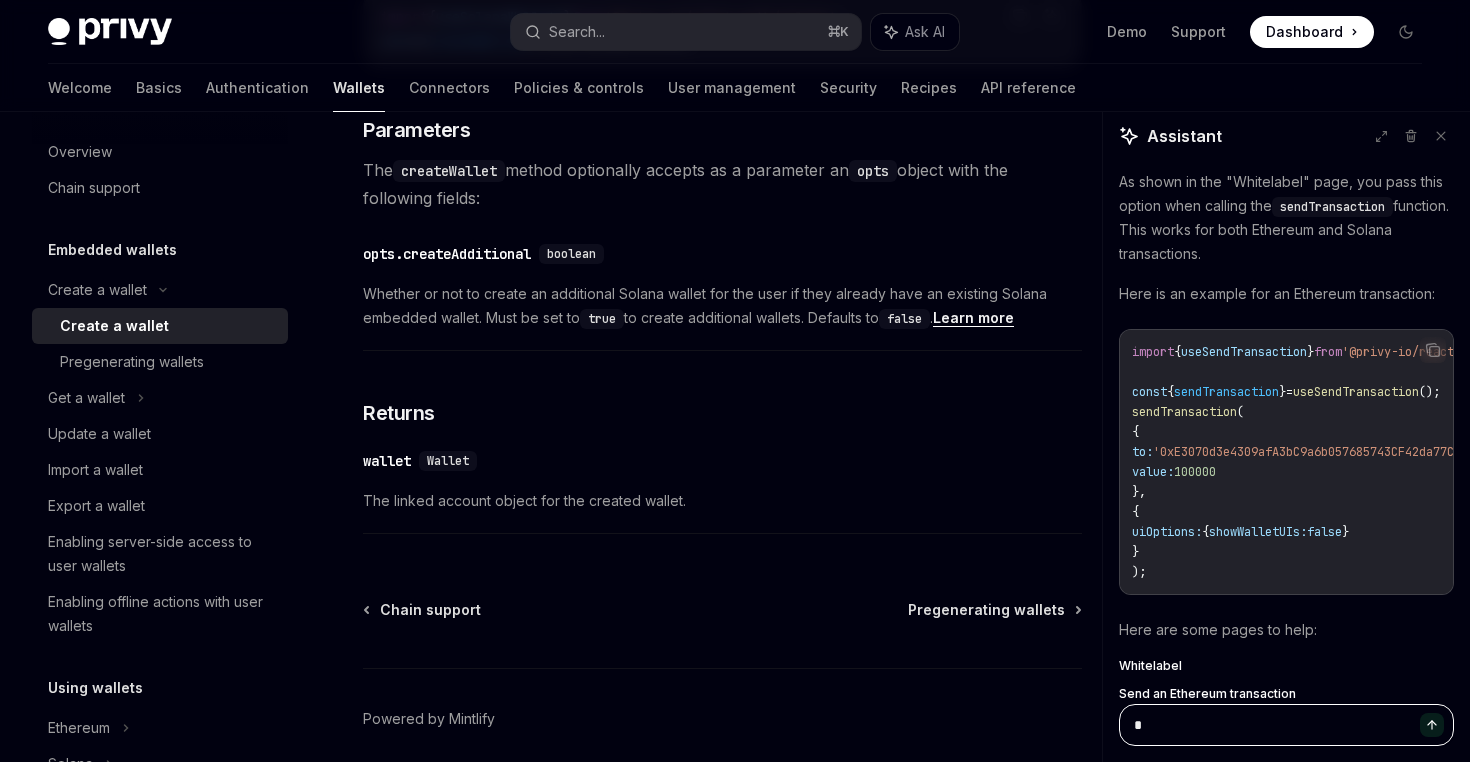 type on "*" 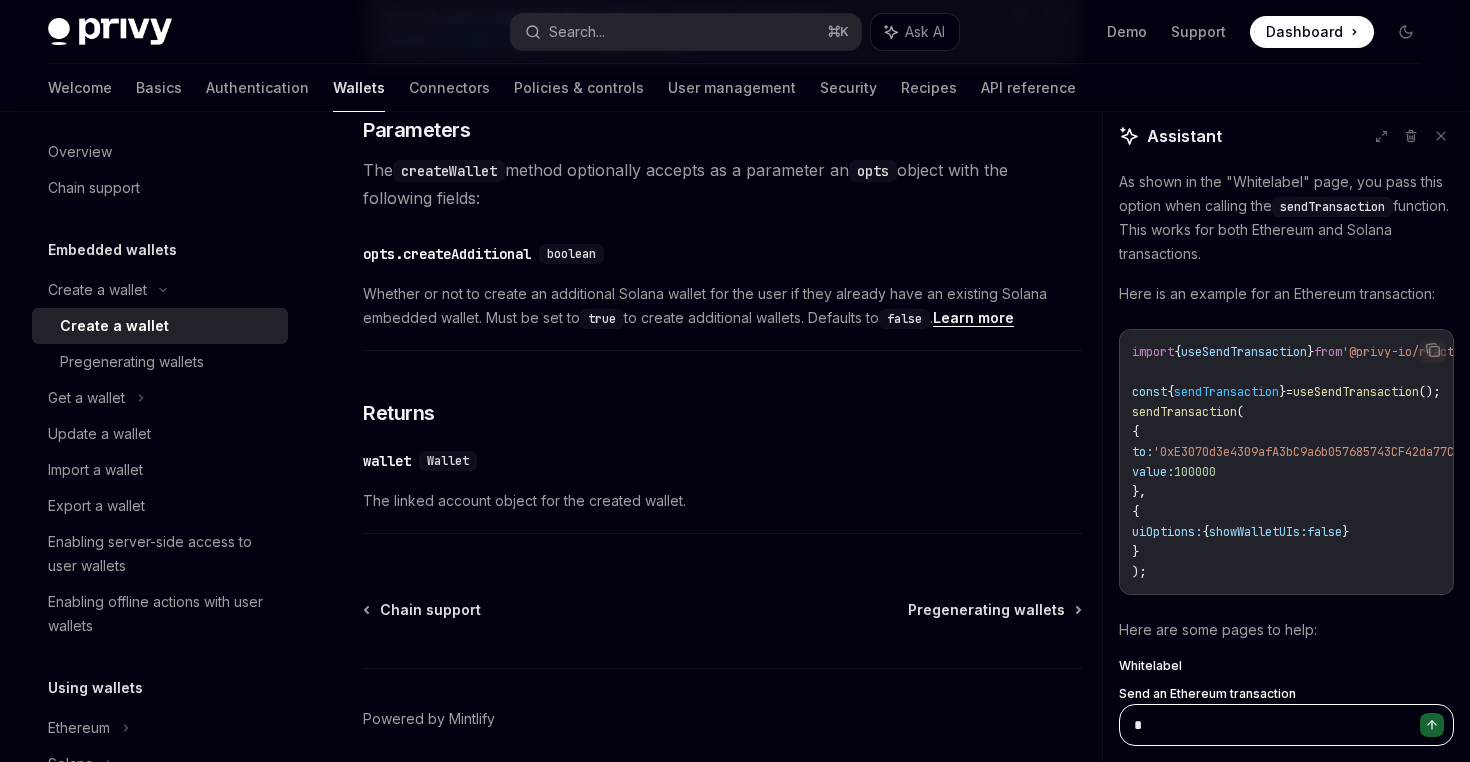type on "**" 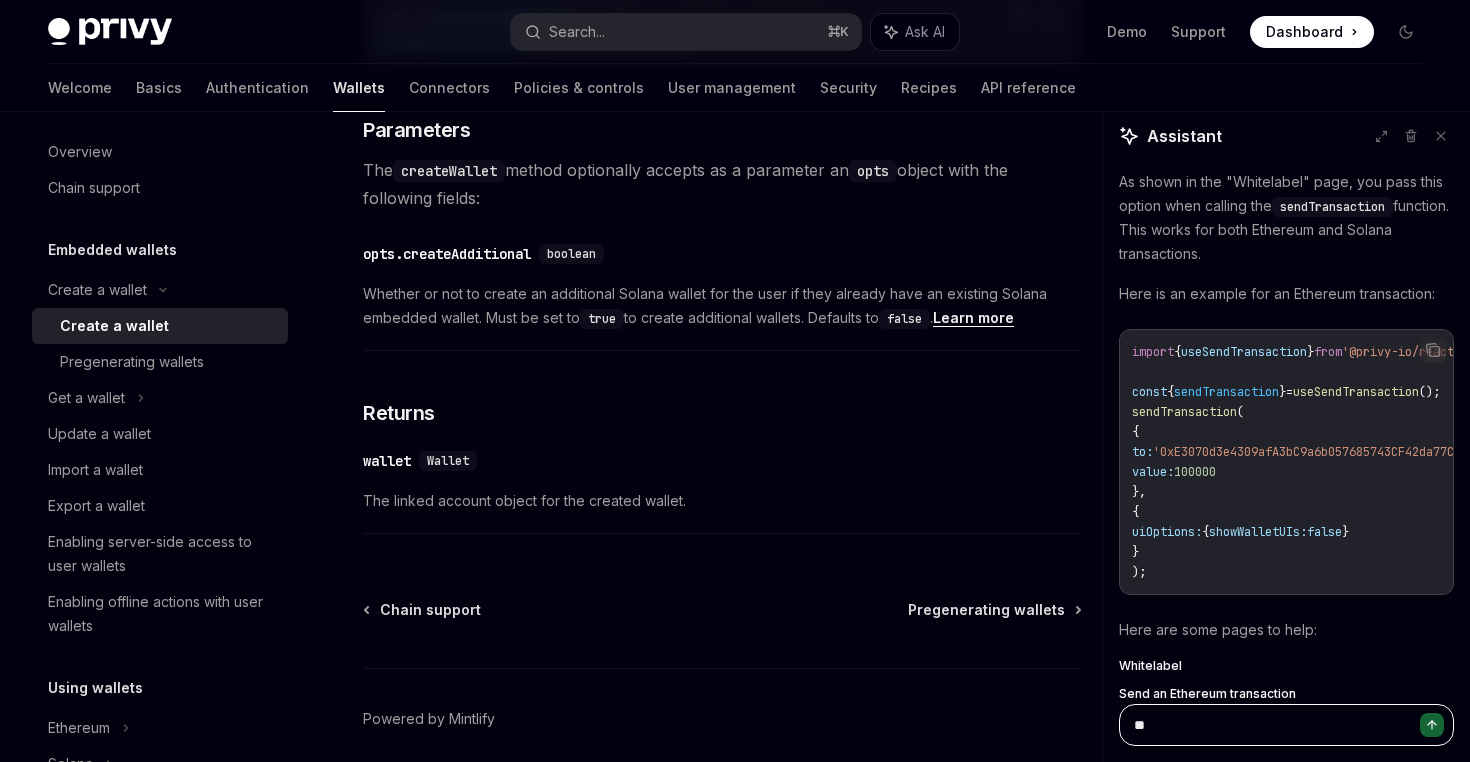 type on "*" 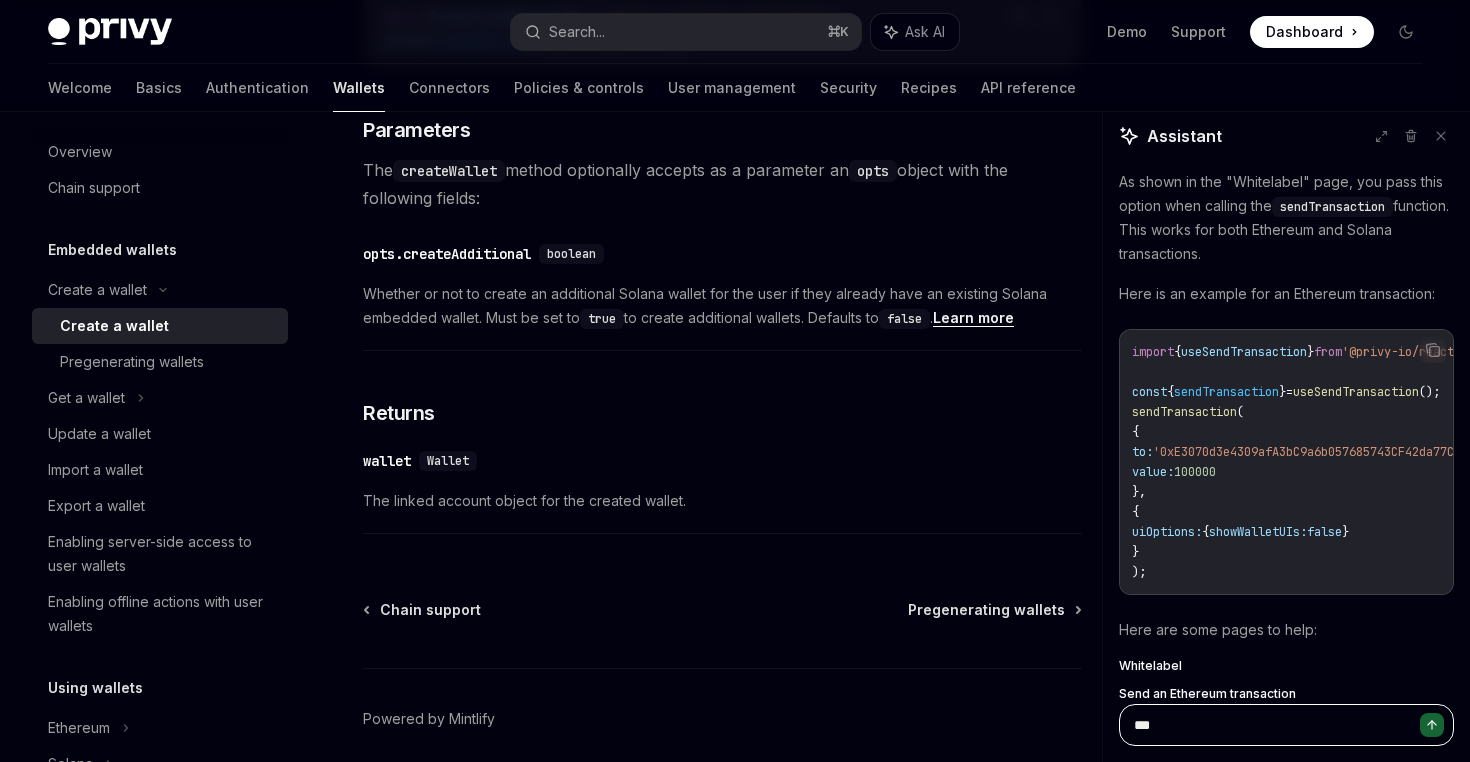 type on "*" 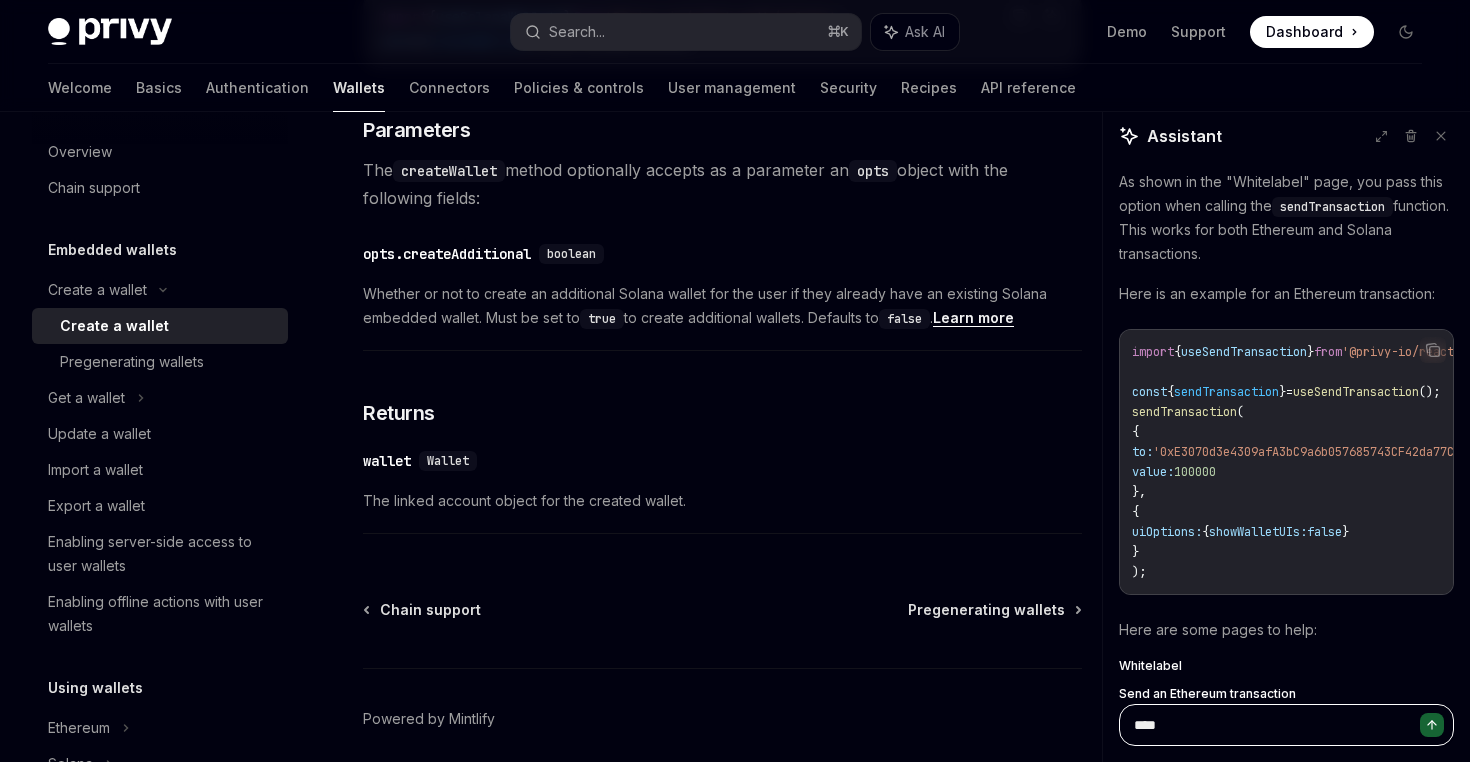 type on "*" 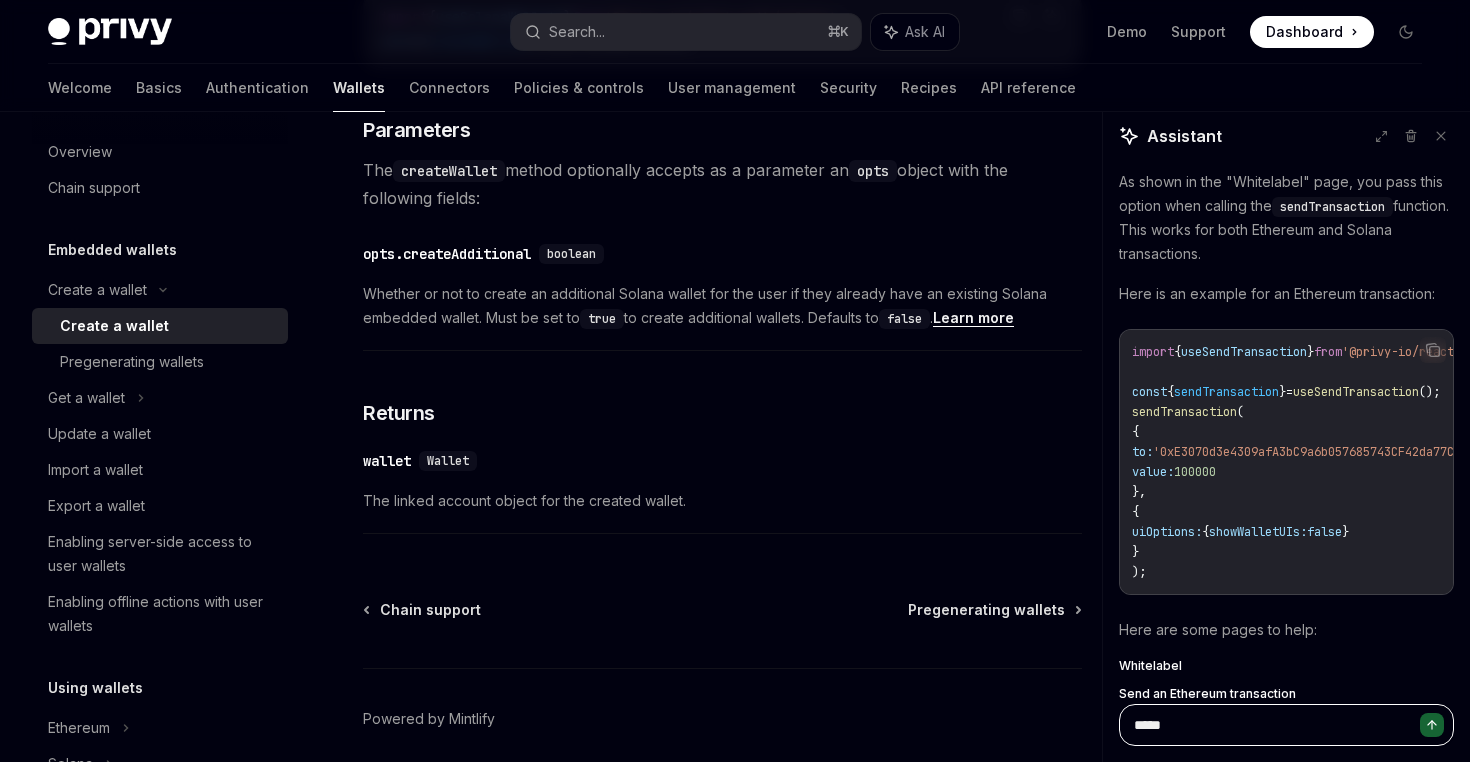 type on "*" 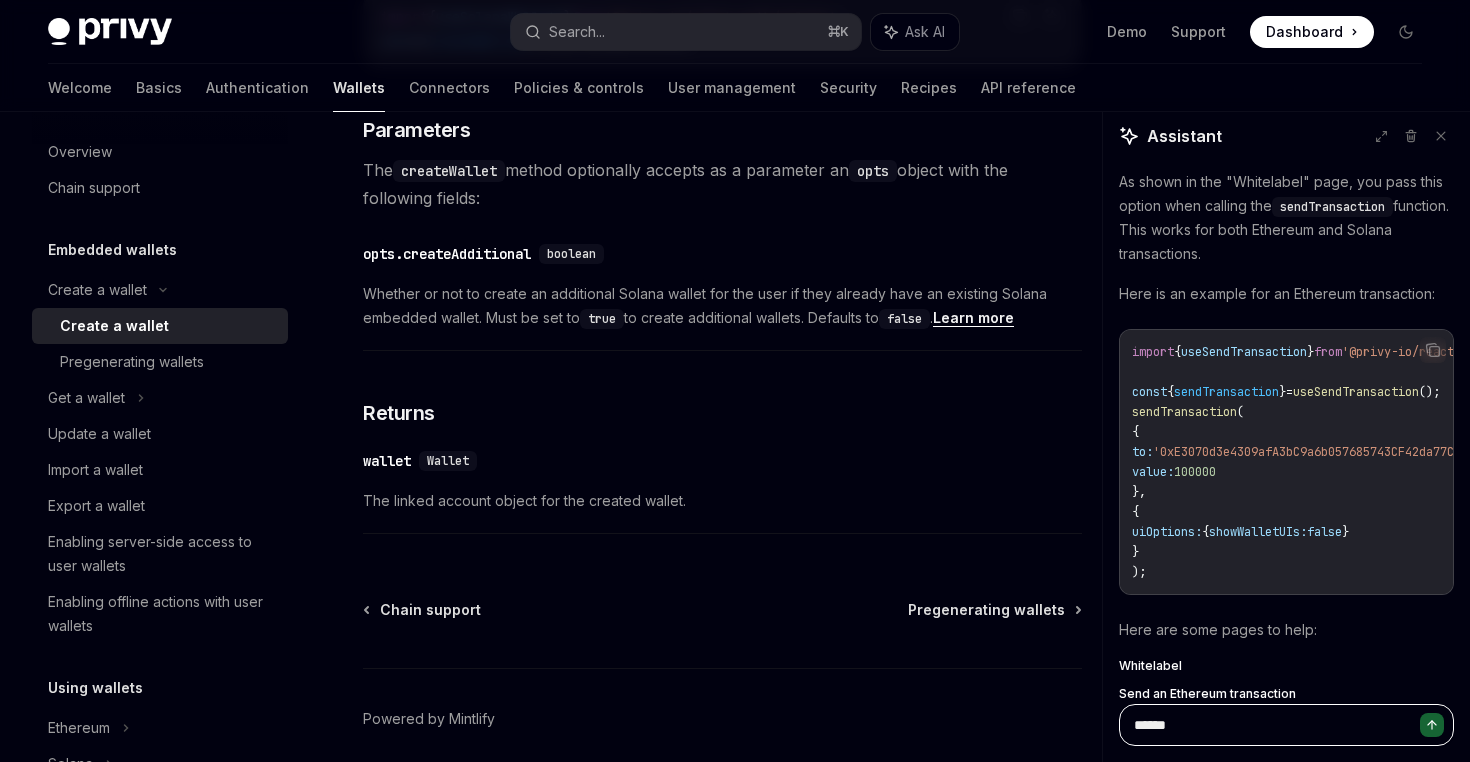 type on "*" 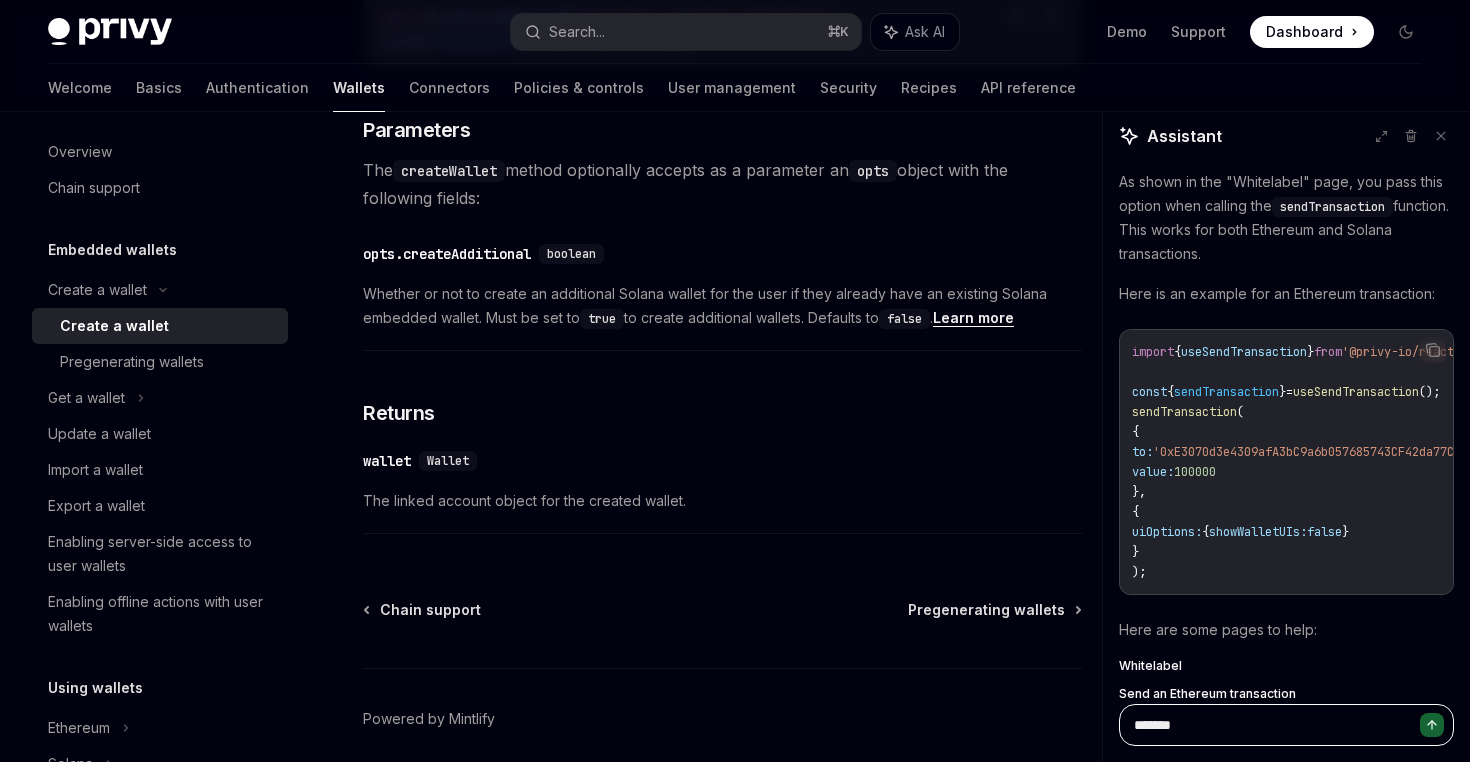 type on "*" 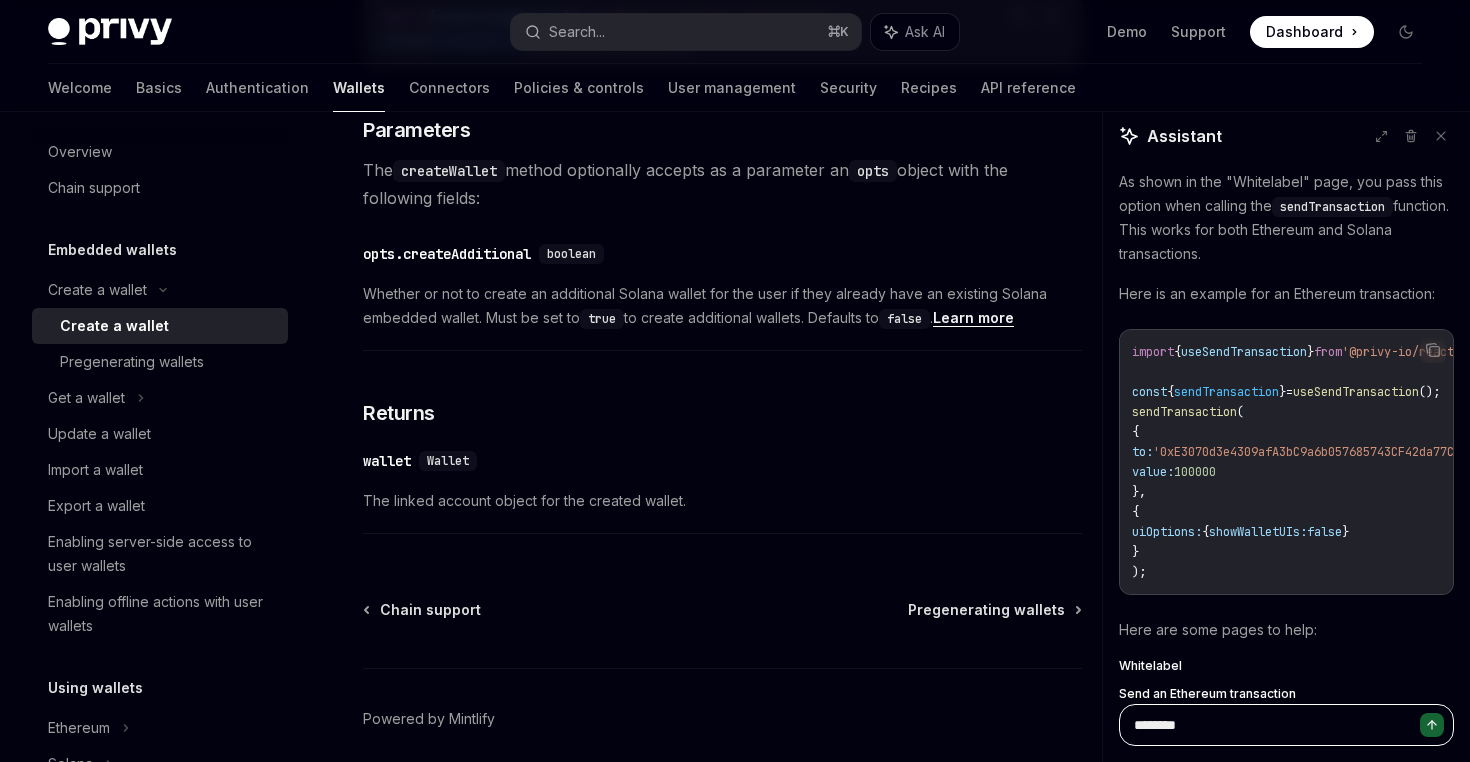 type on "*" 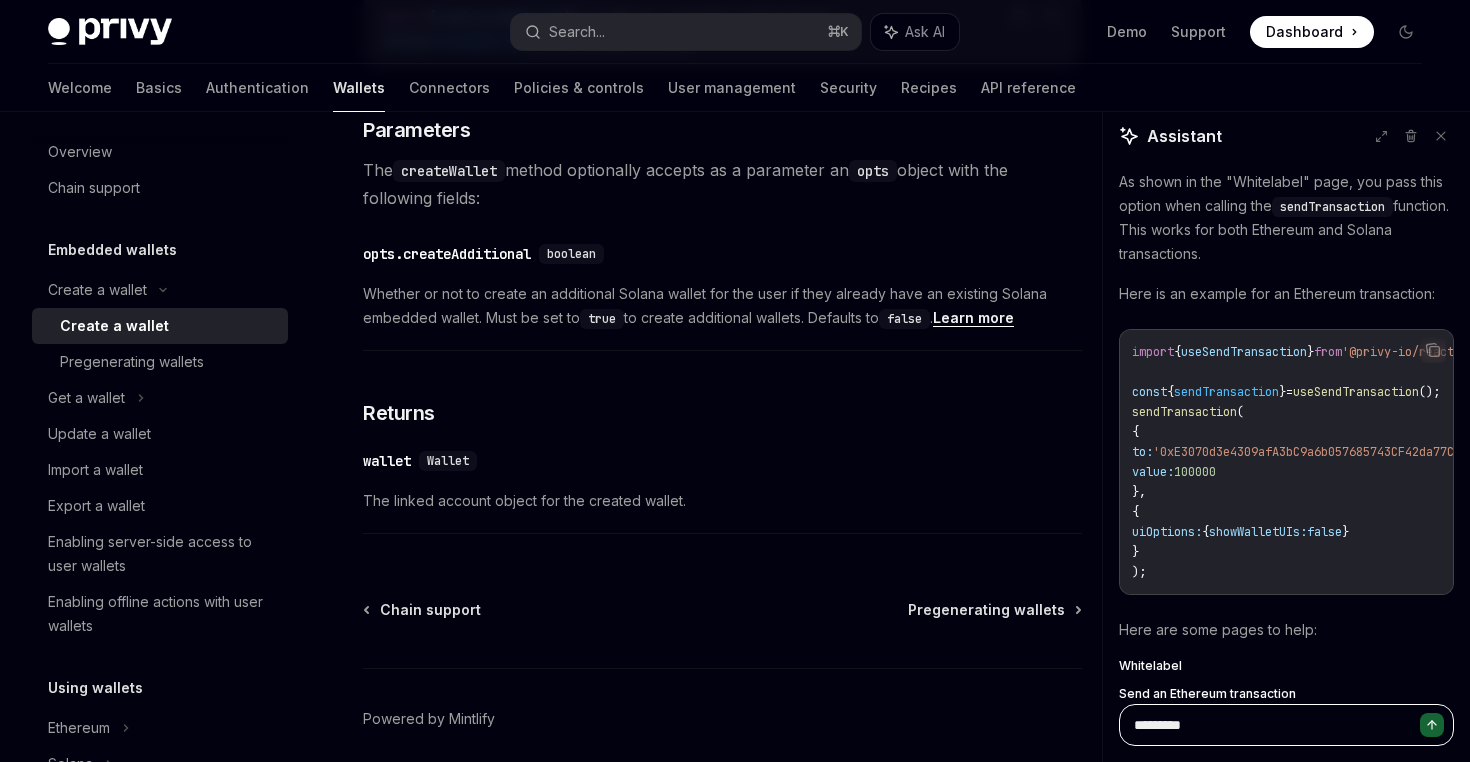 type on "*" 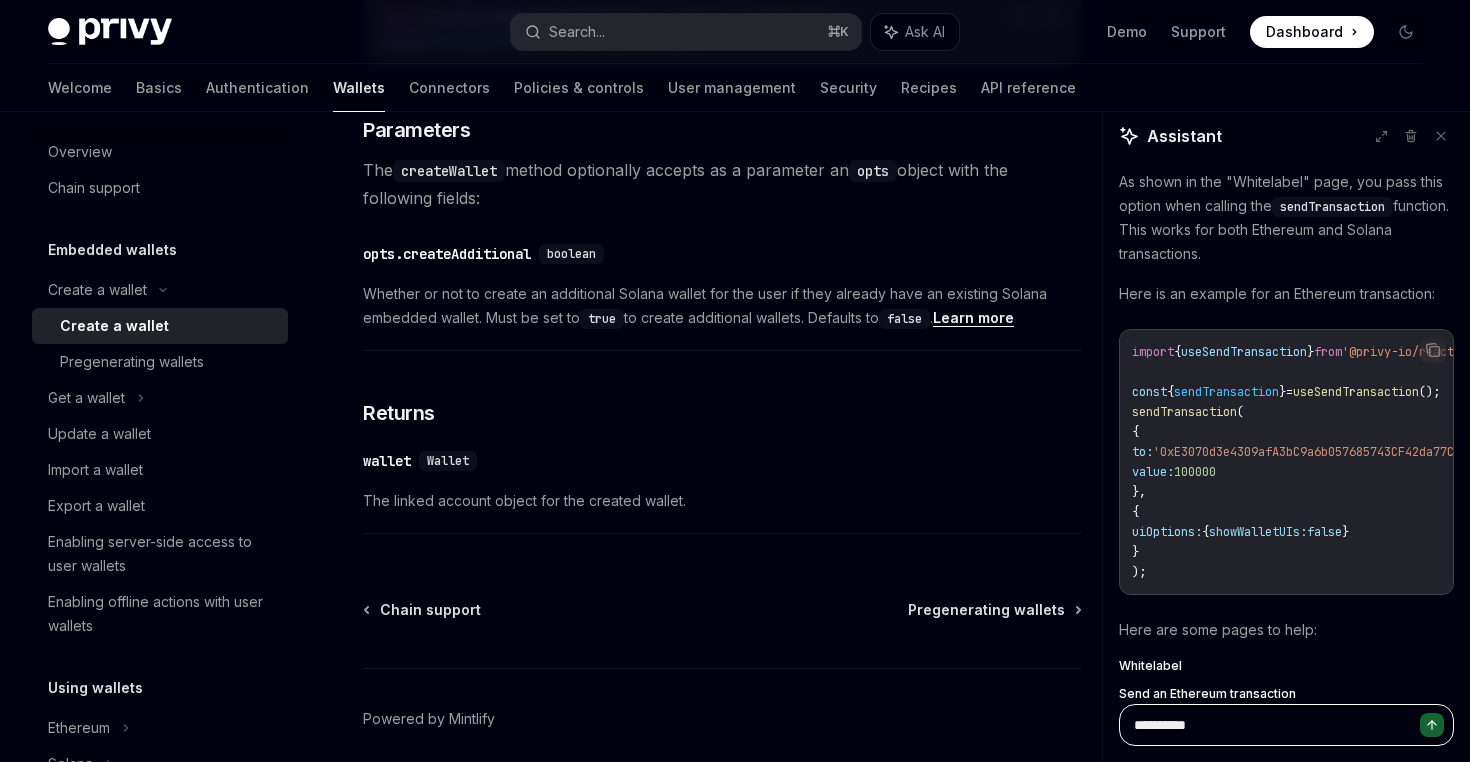 type on "*" 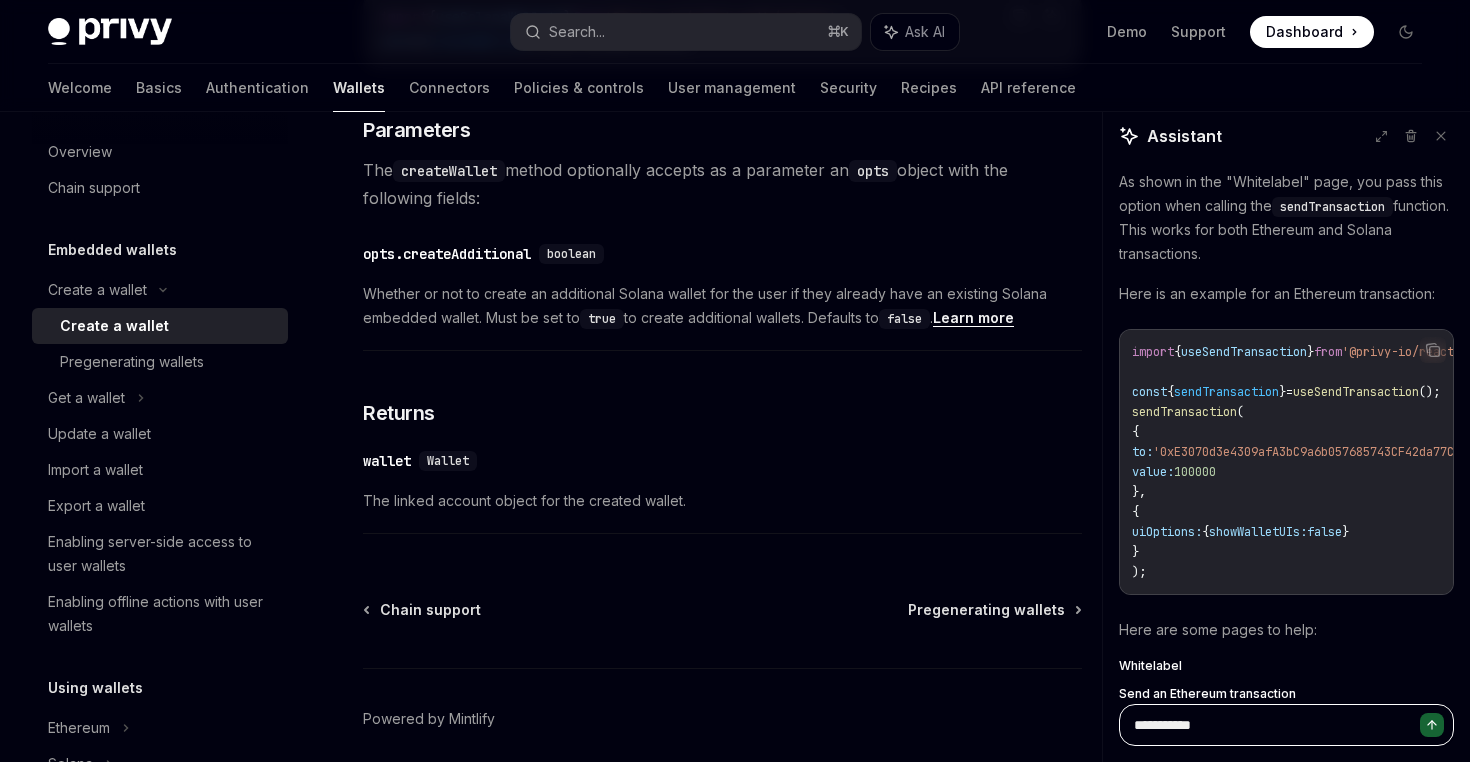 type on "*" 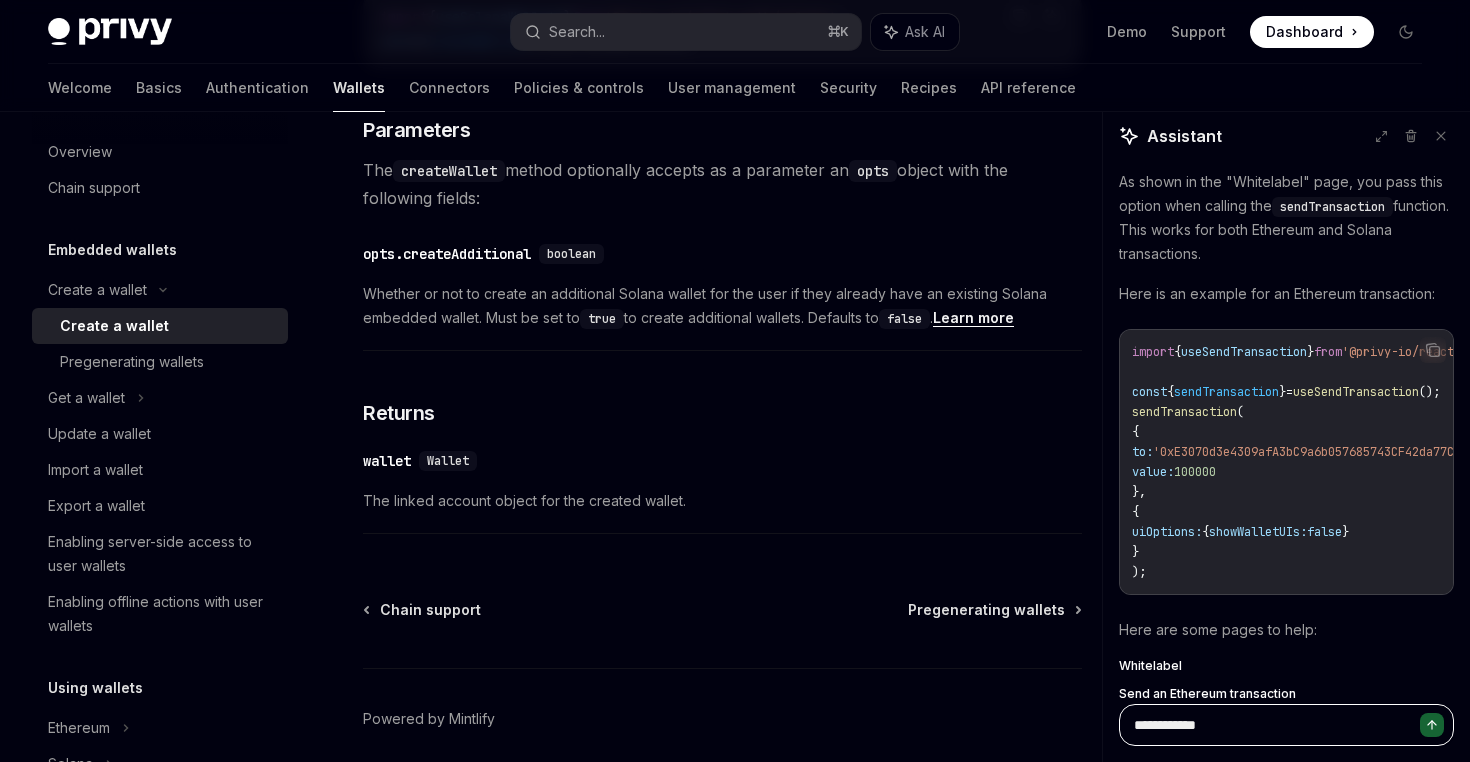 type on "*" 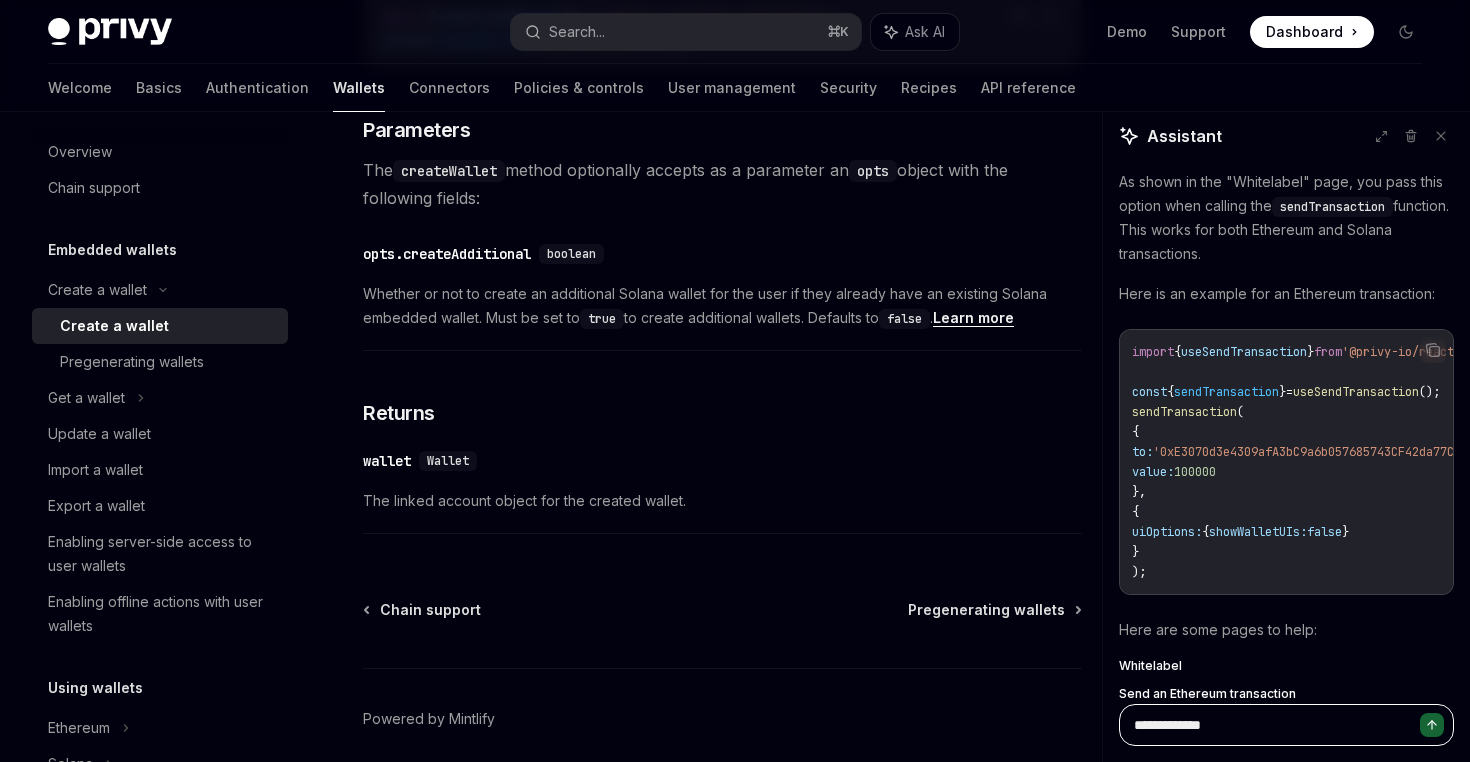 type on "*" 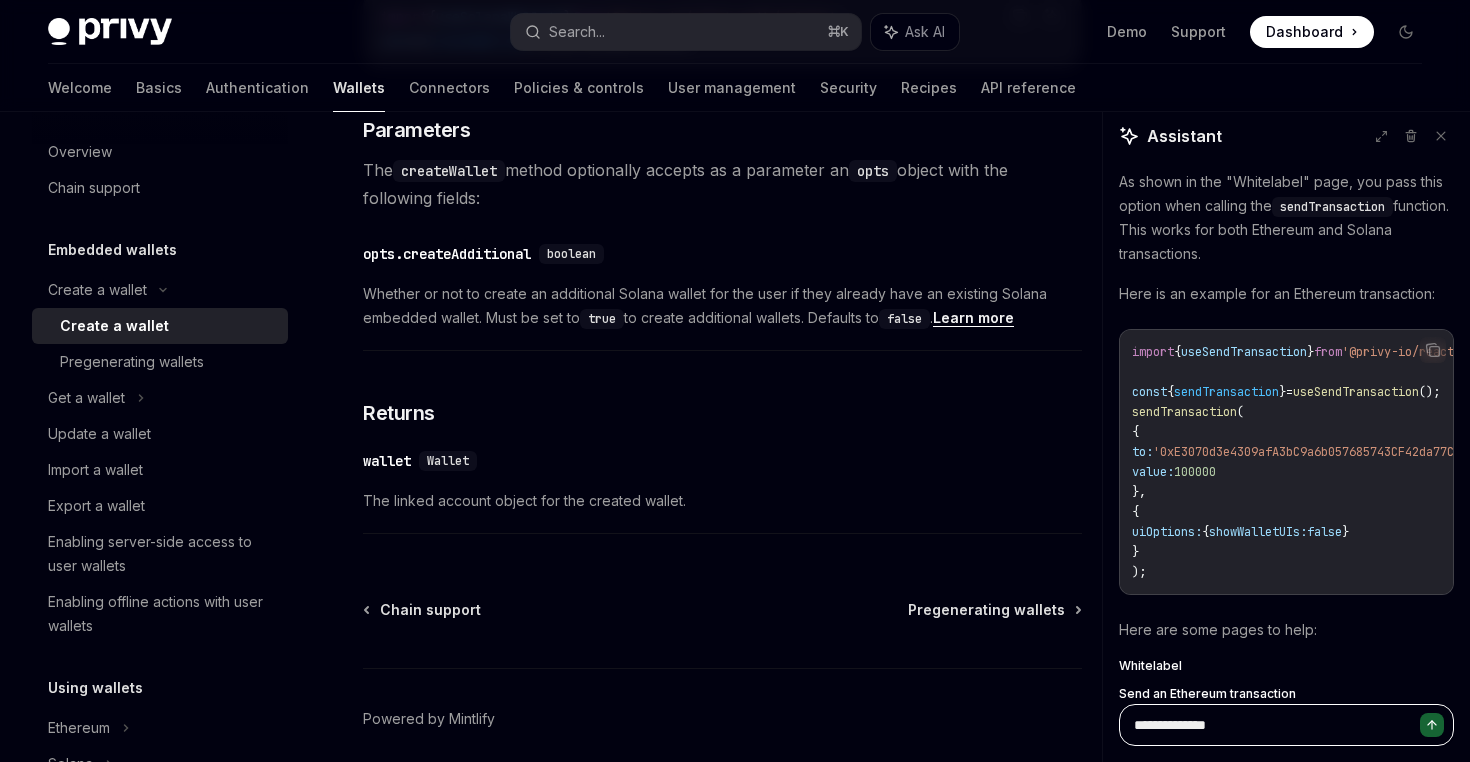 type on "**********" 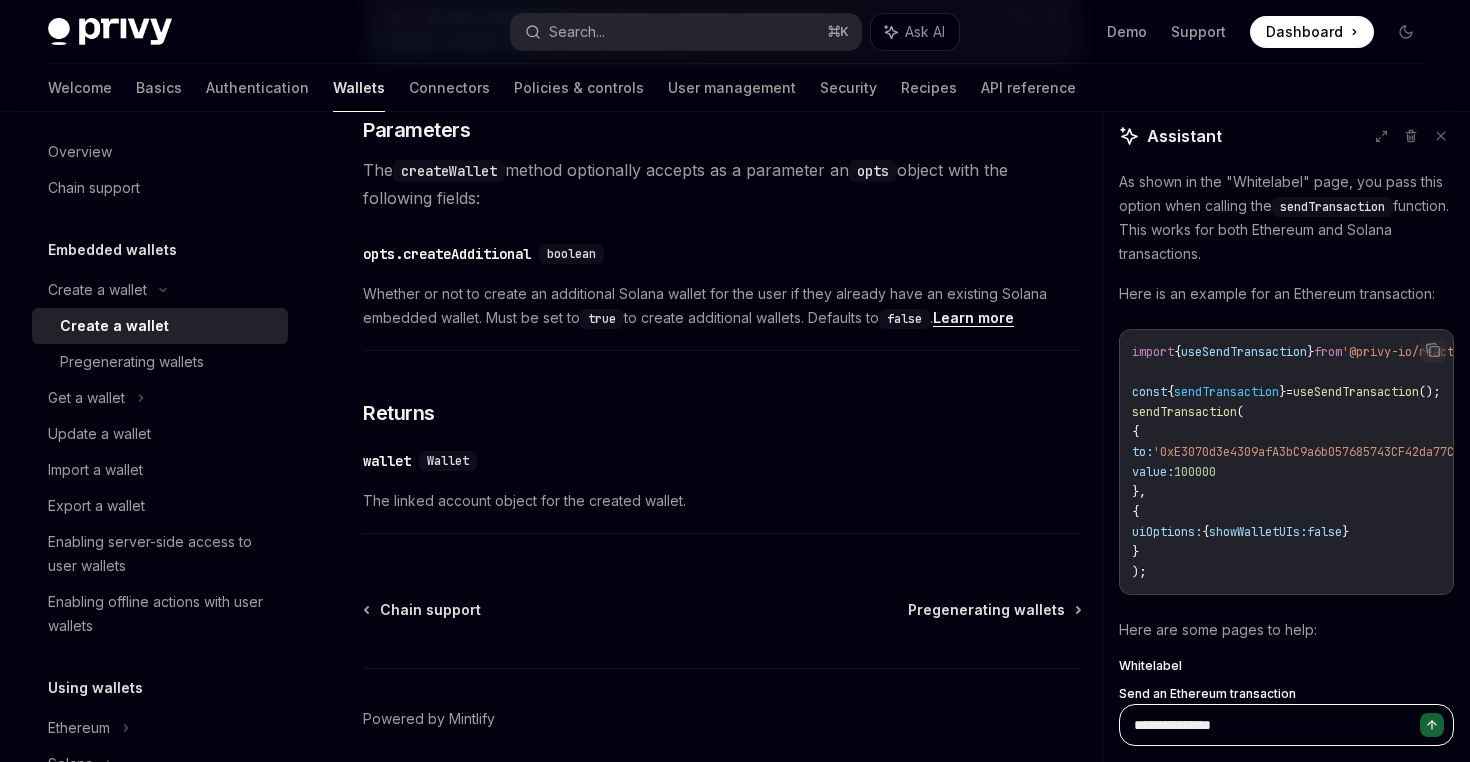 type on "*" 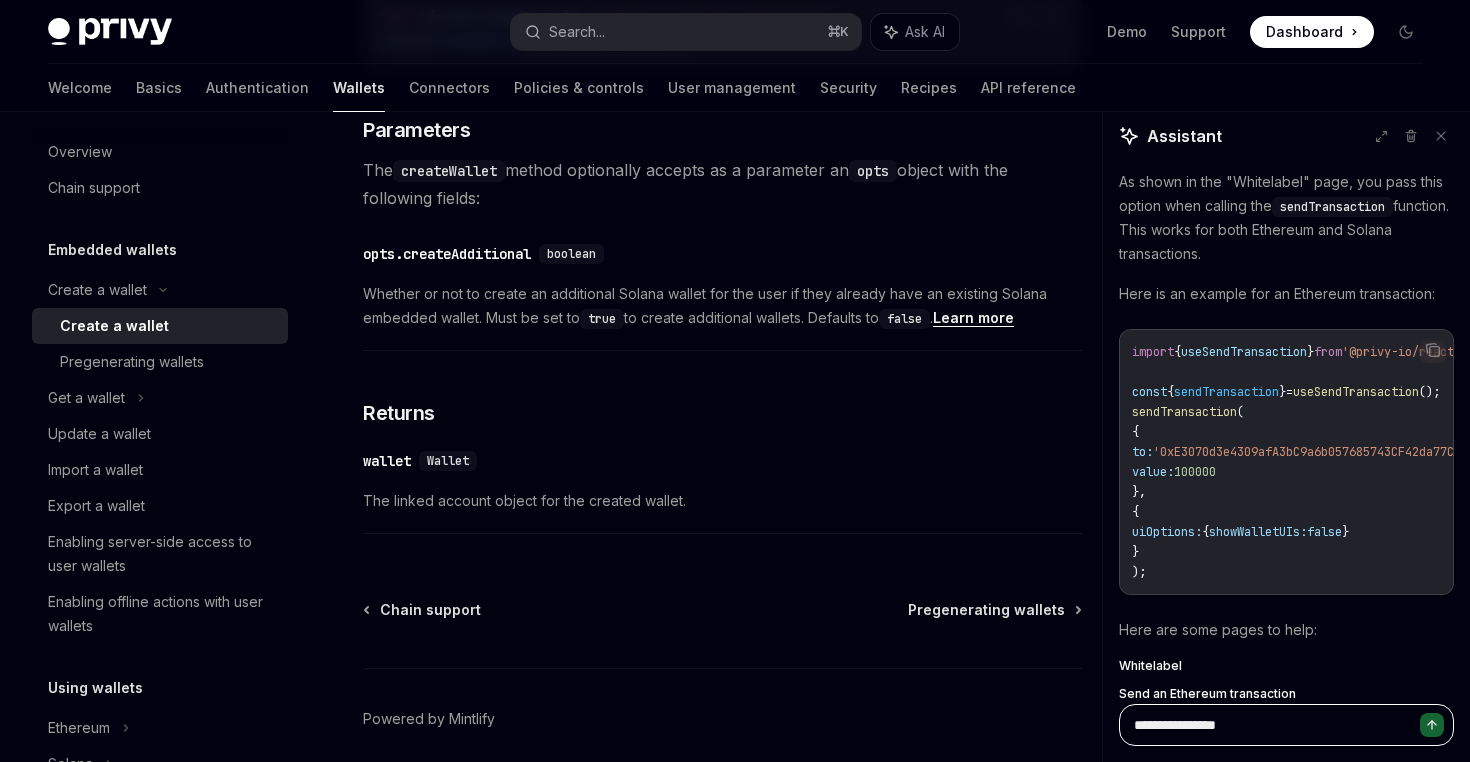 type on "*" 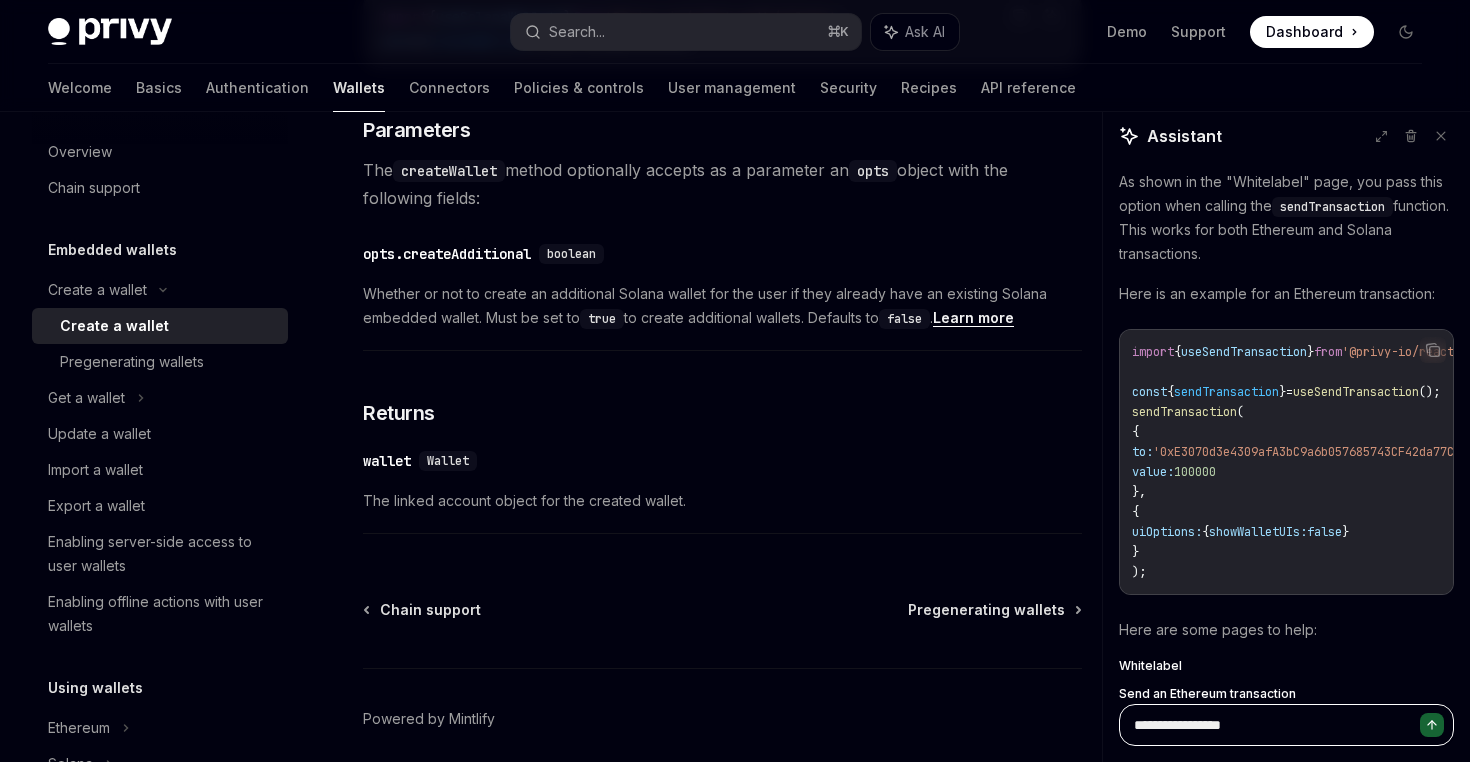 type on "*" 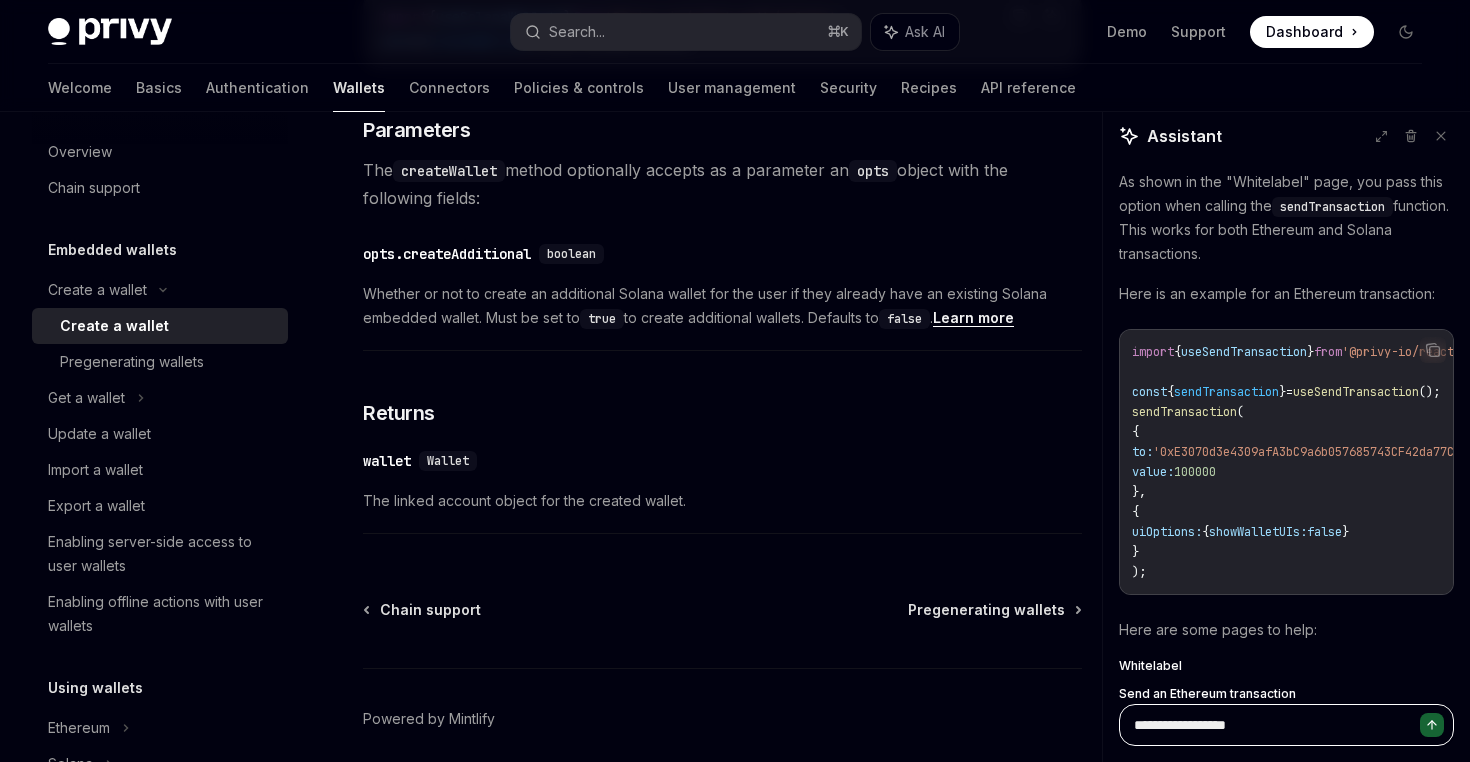 type on "*" 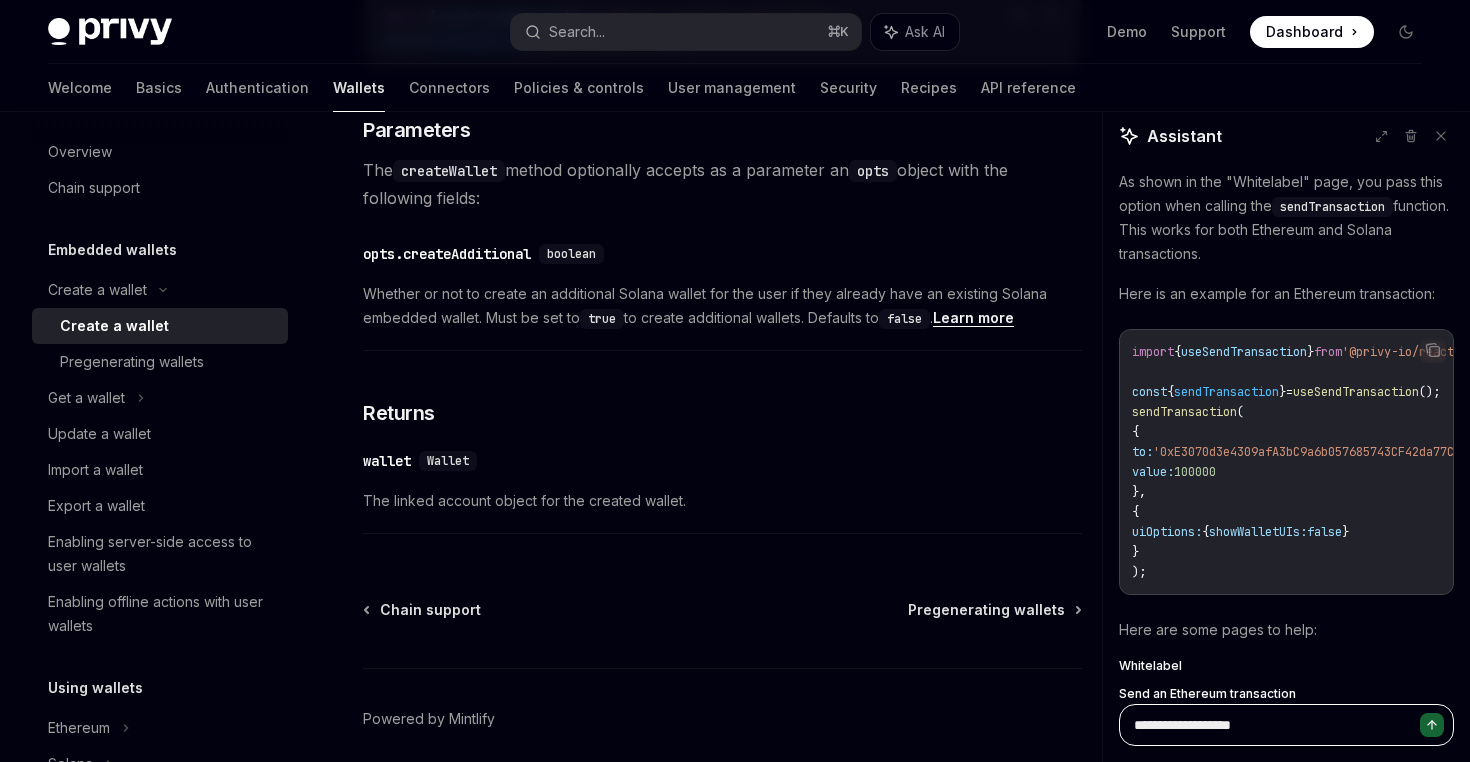 type on "*" 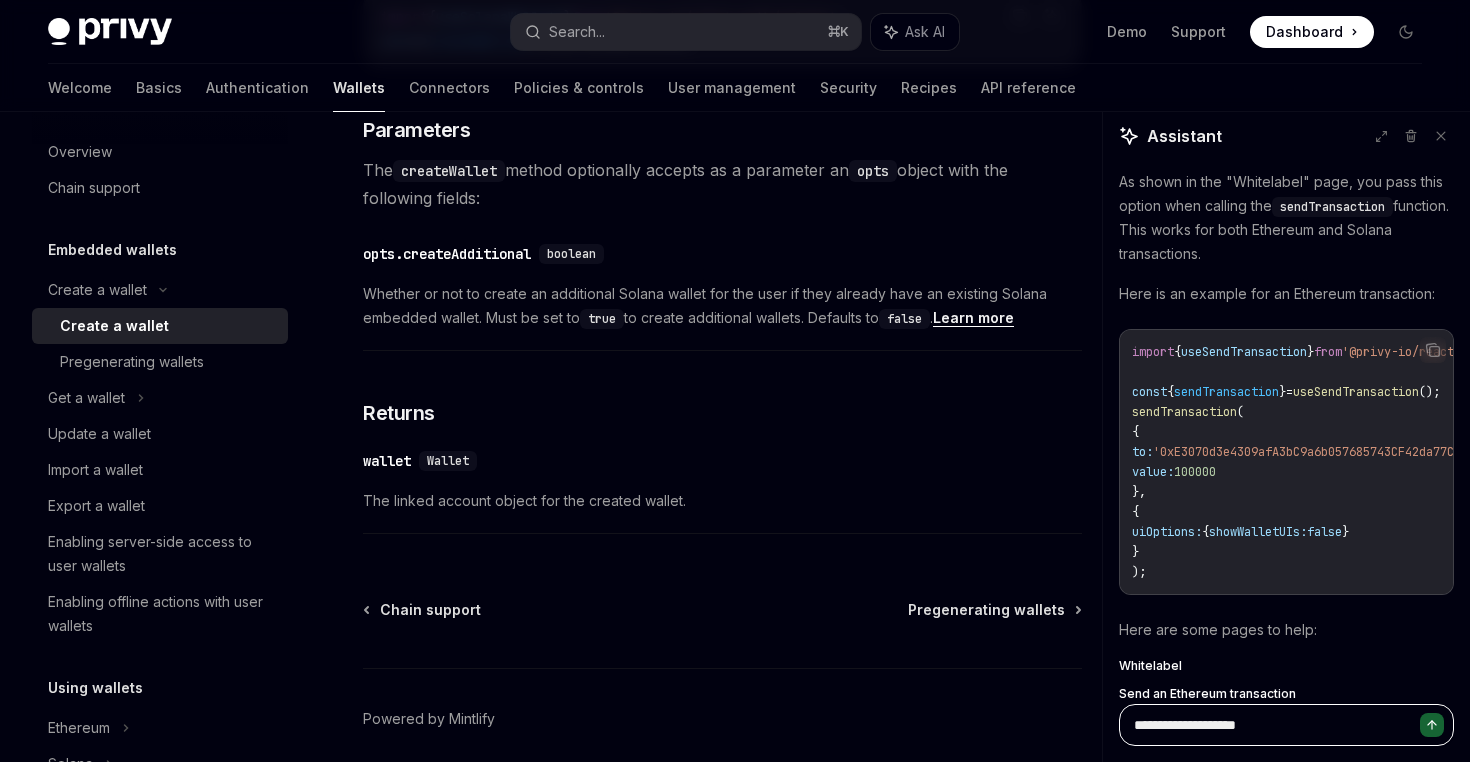 type on "*" 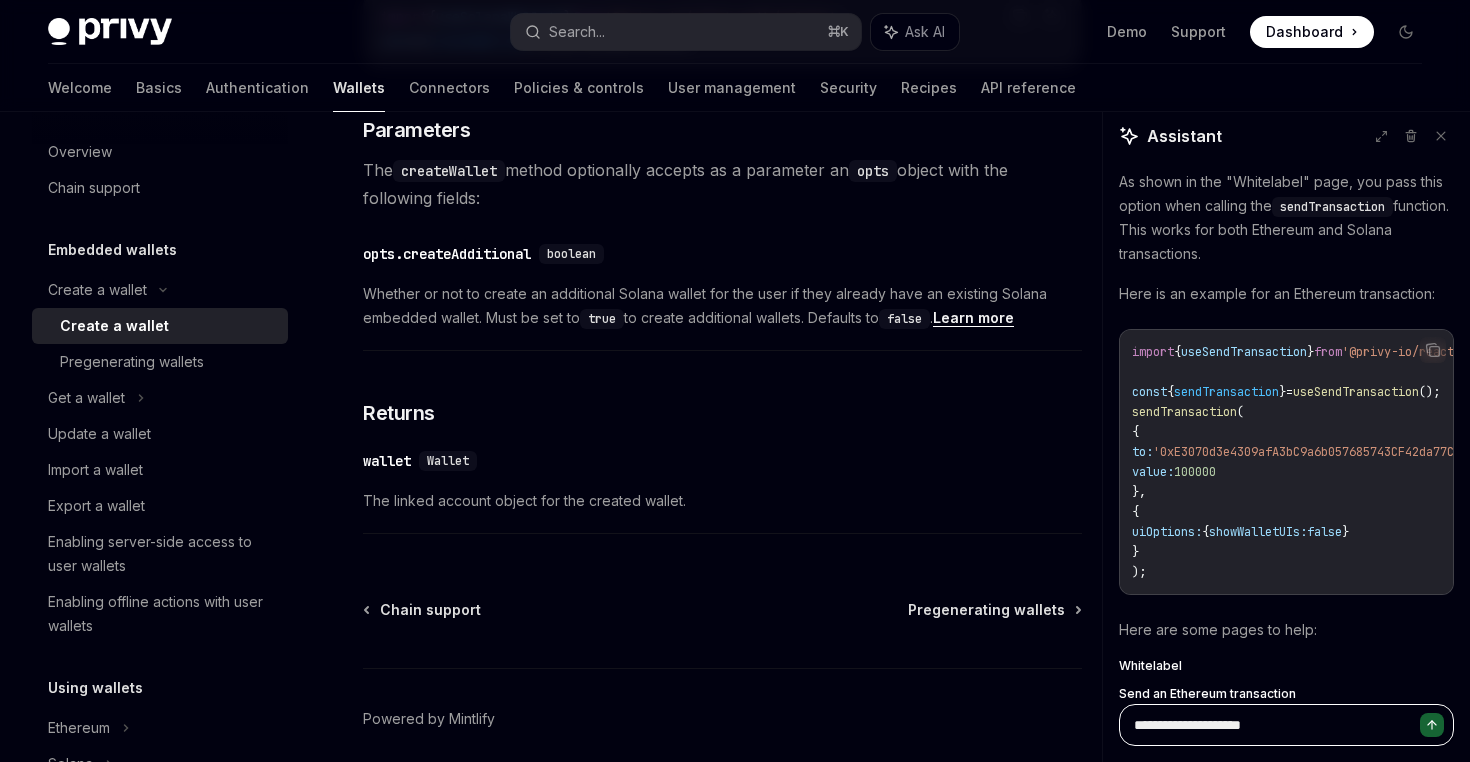 type on "*" 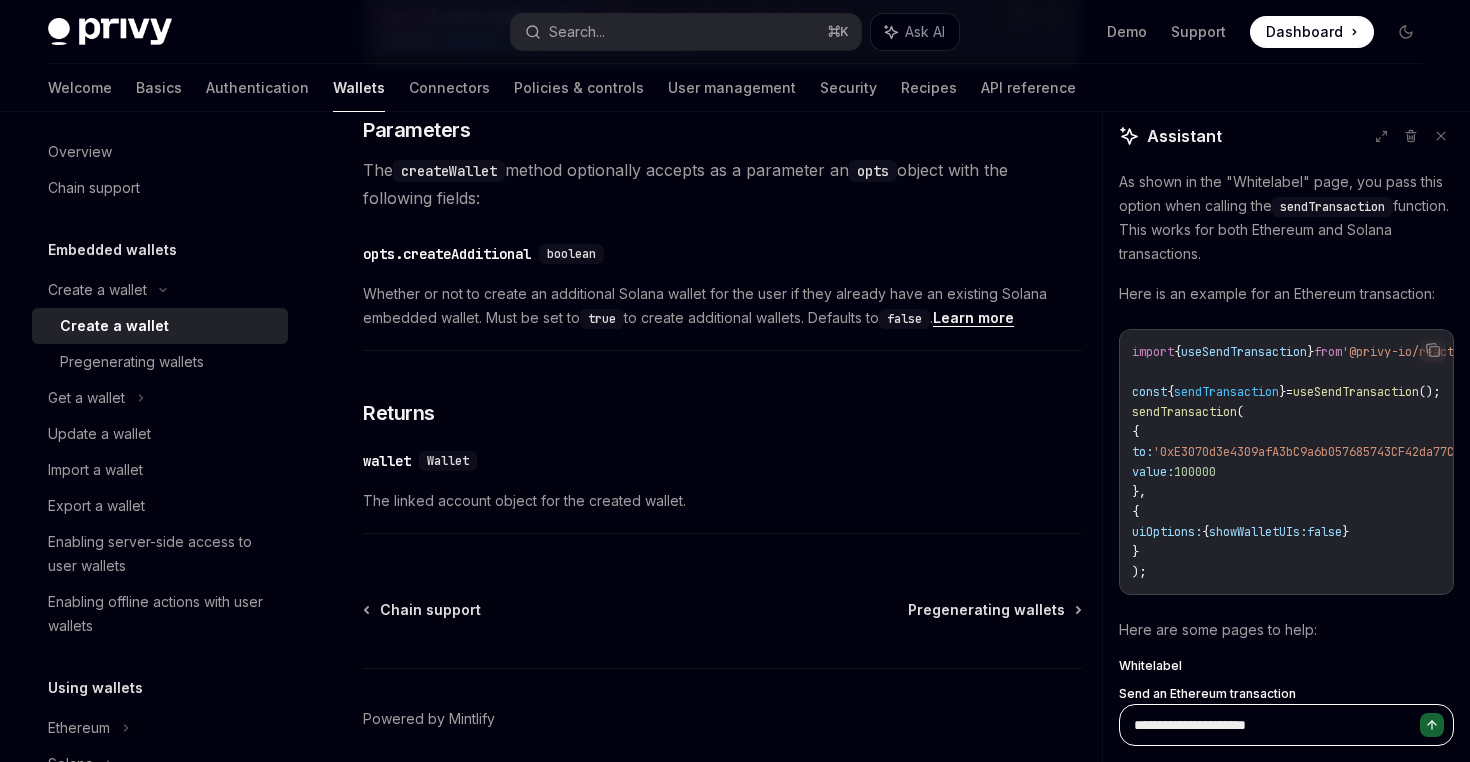 type on "**********" 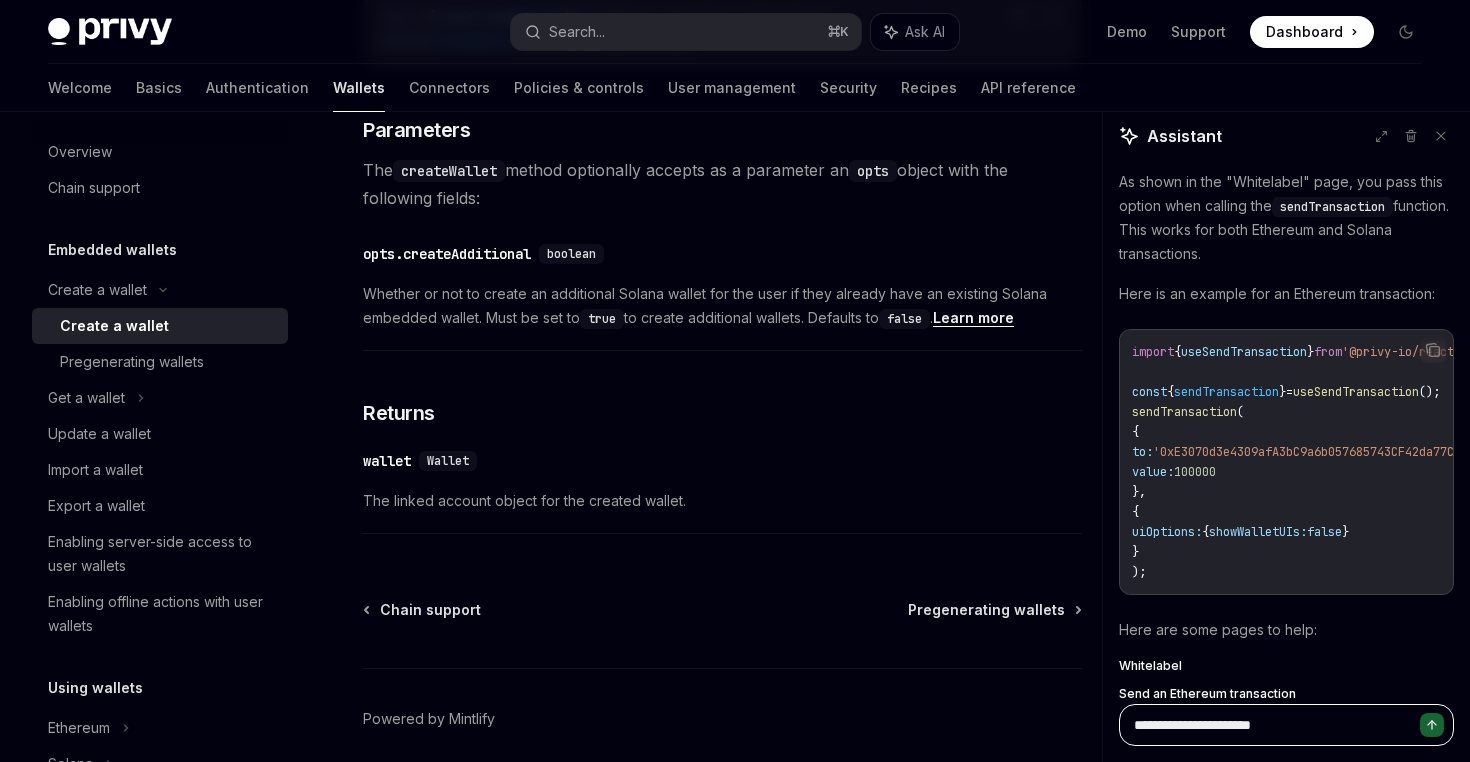 type on "*" 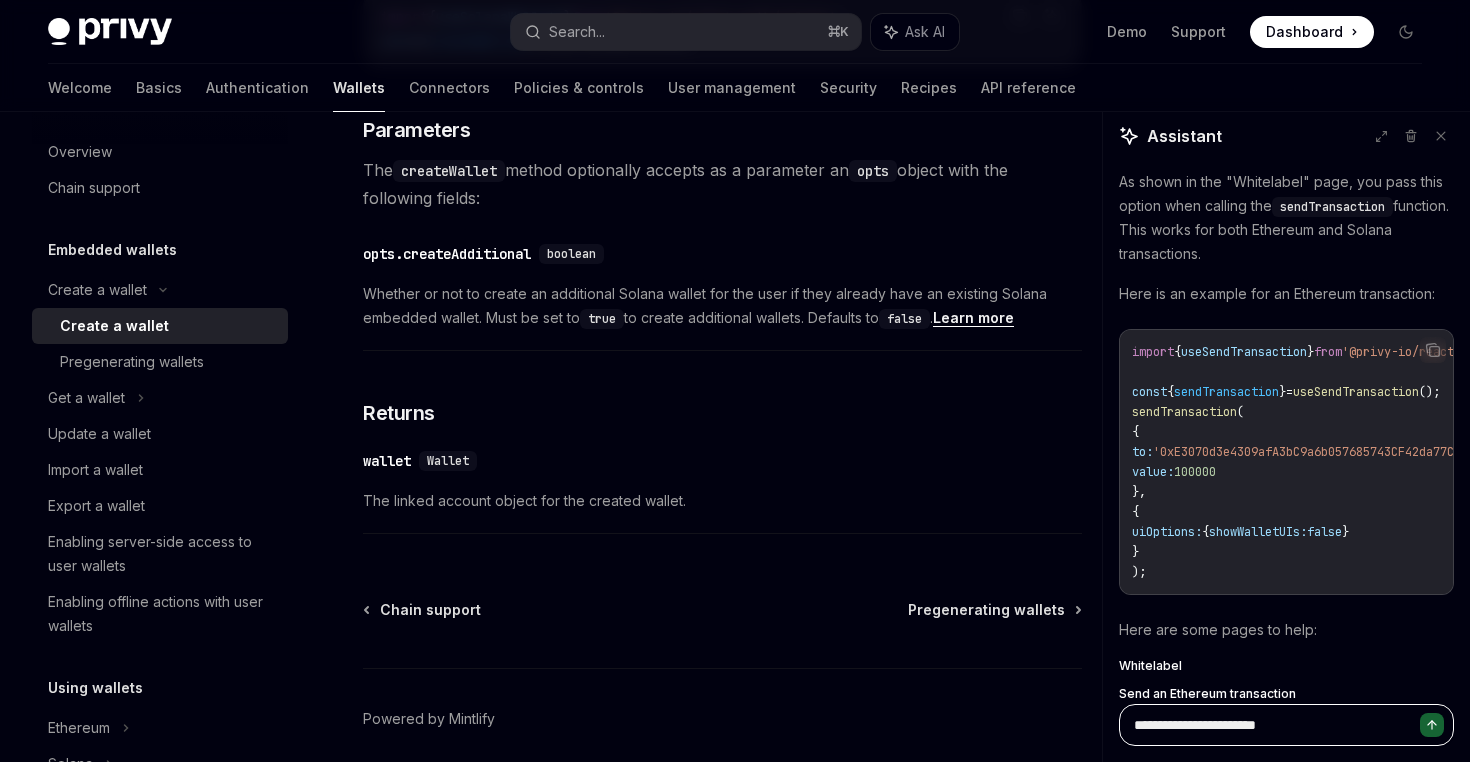 type on "**********" 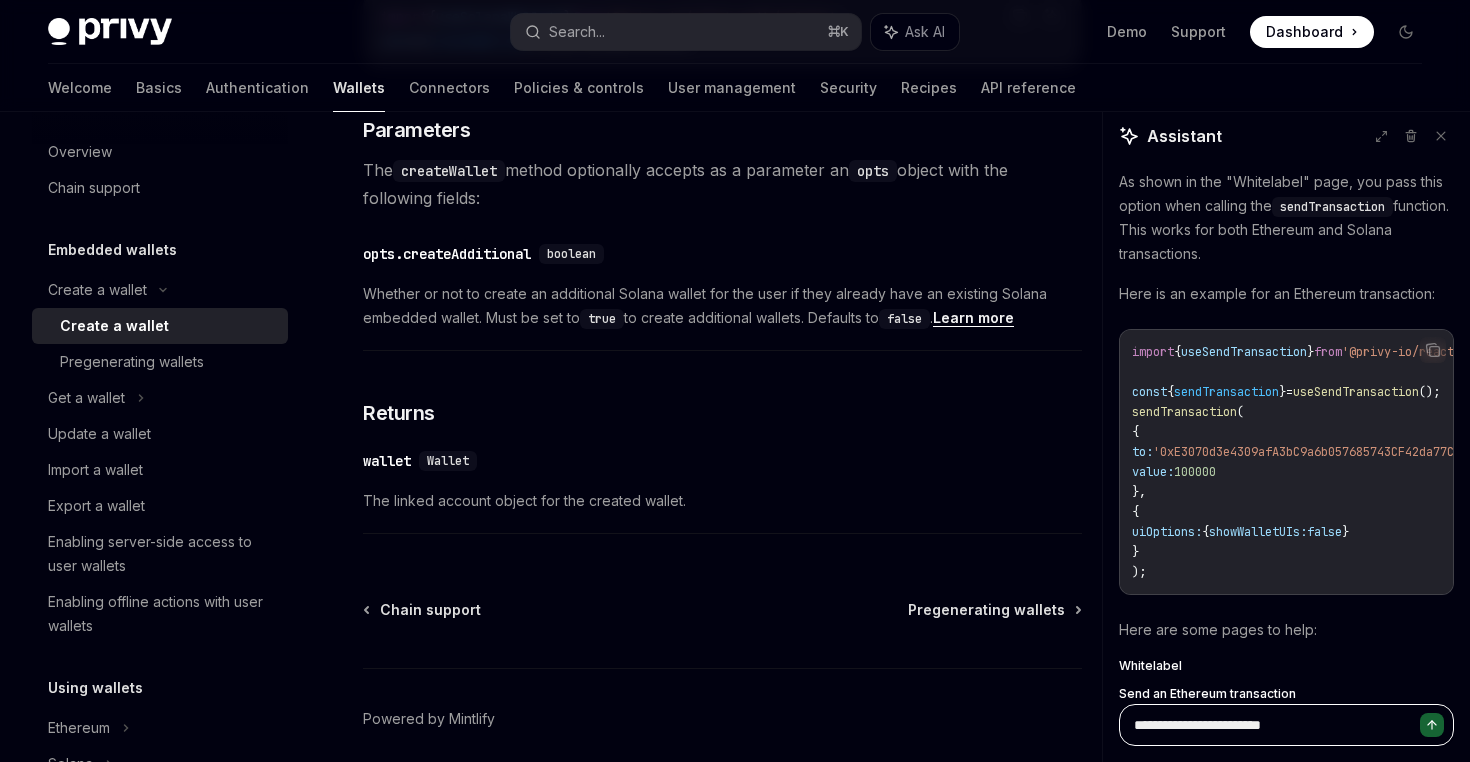 type on "*" 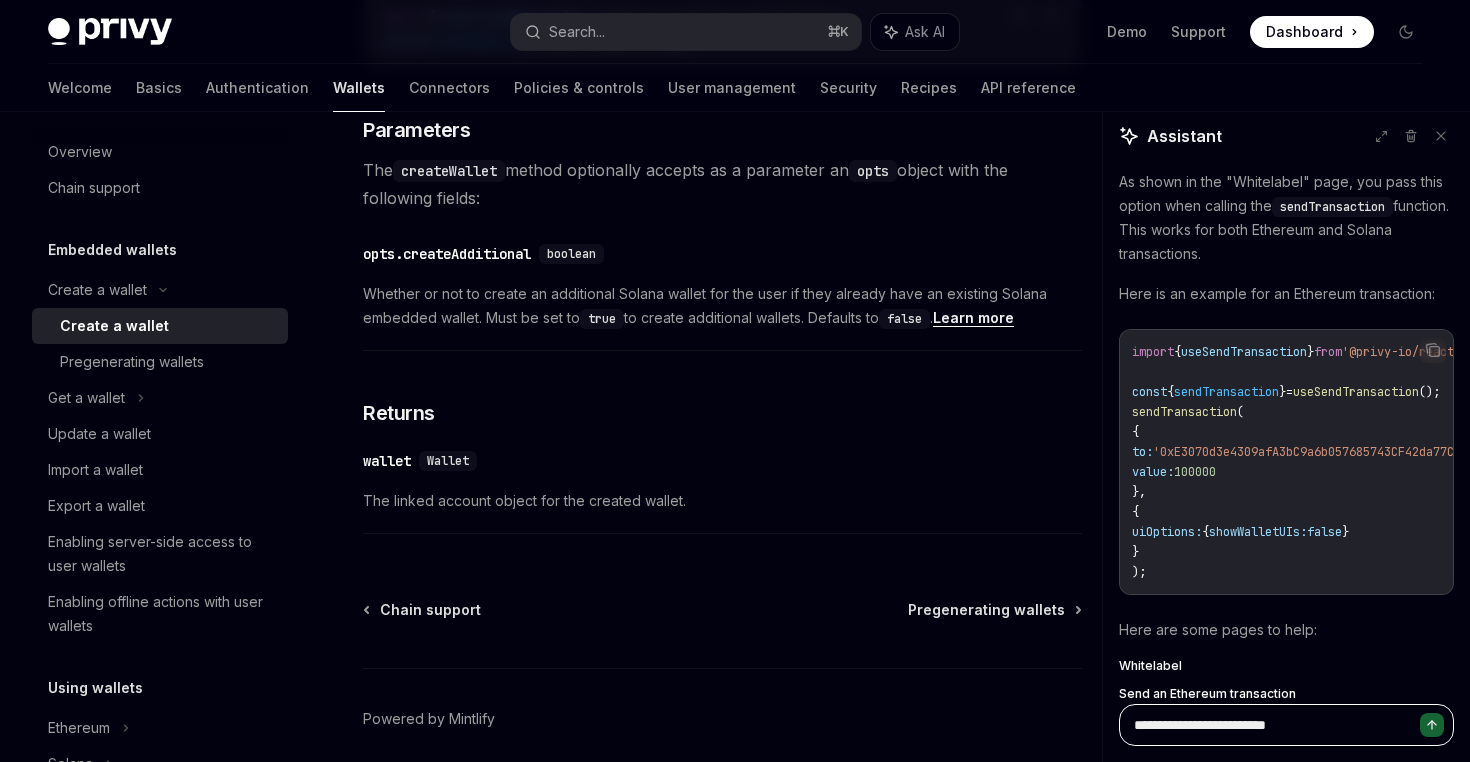 type on "**********" 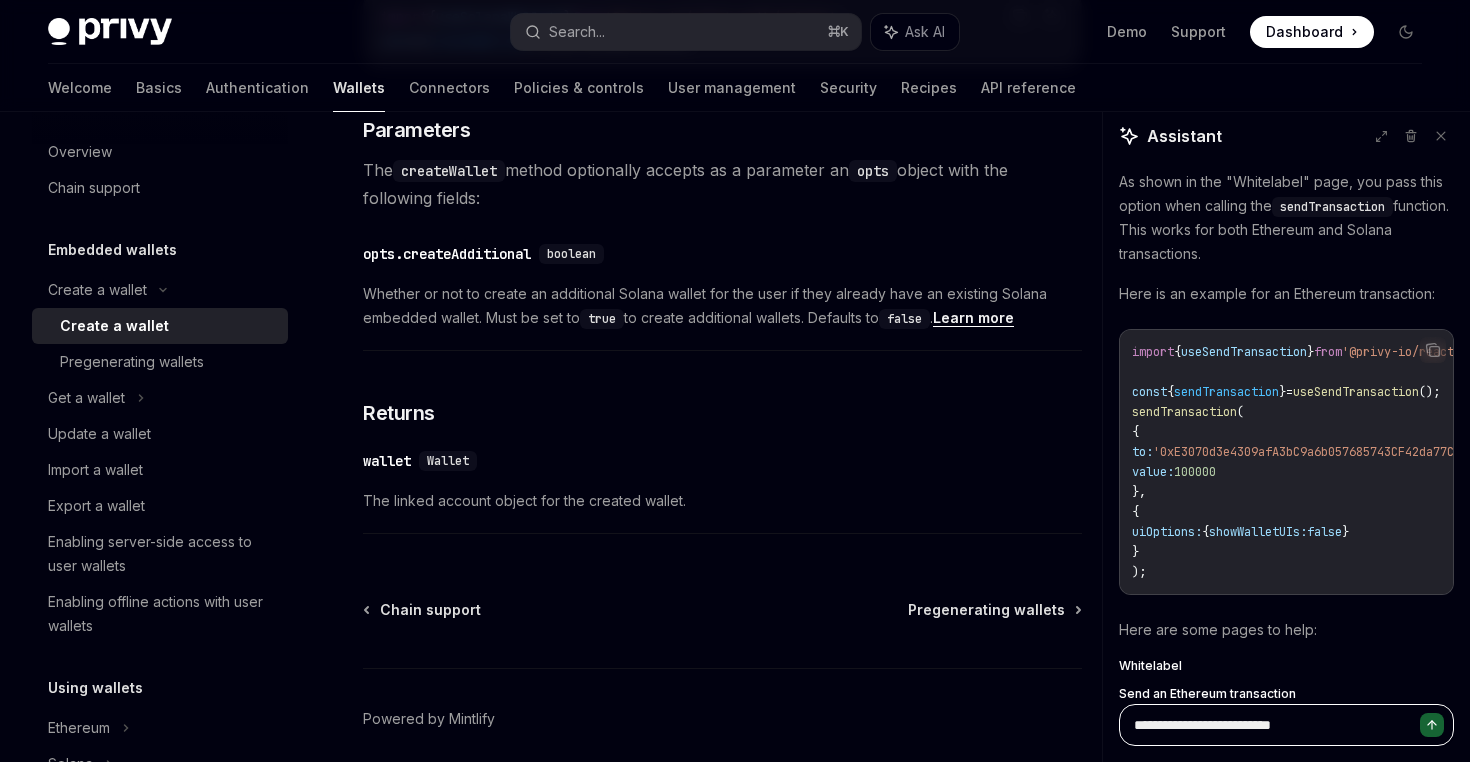 type on "*" 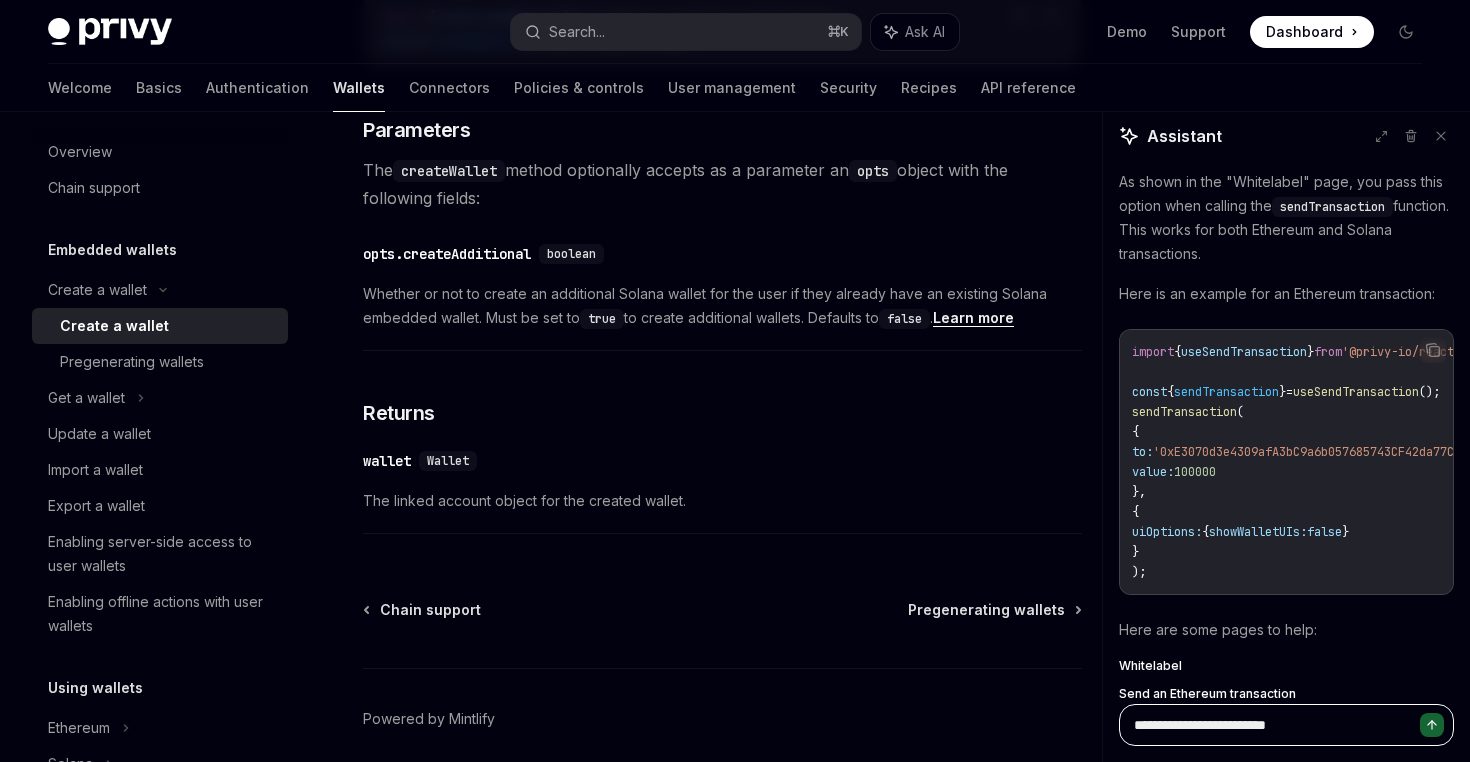 type on "*" 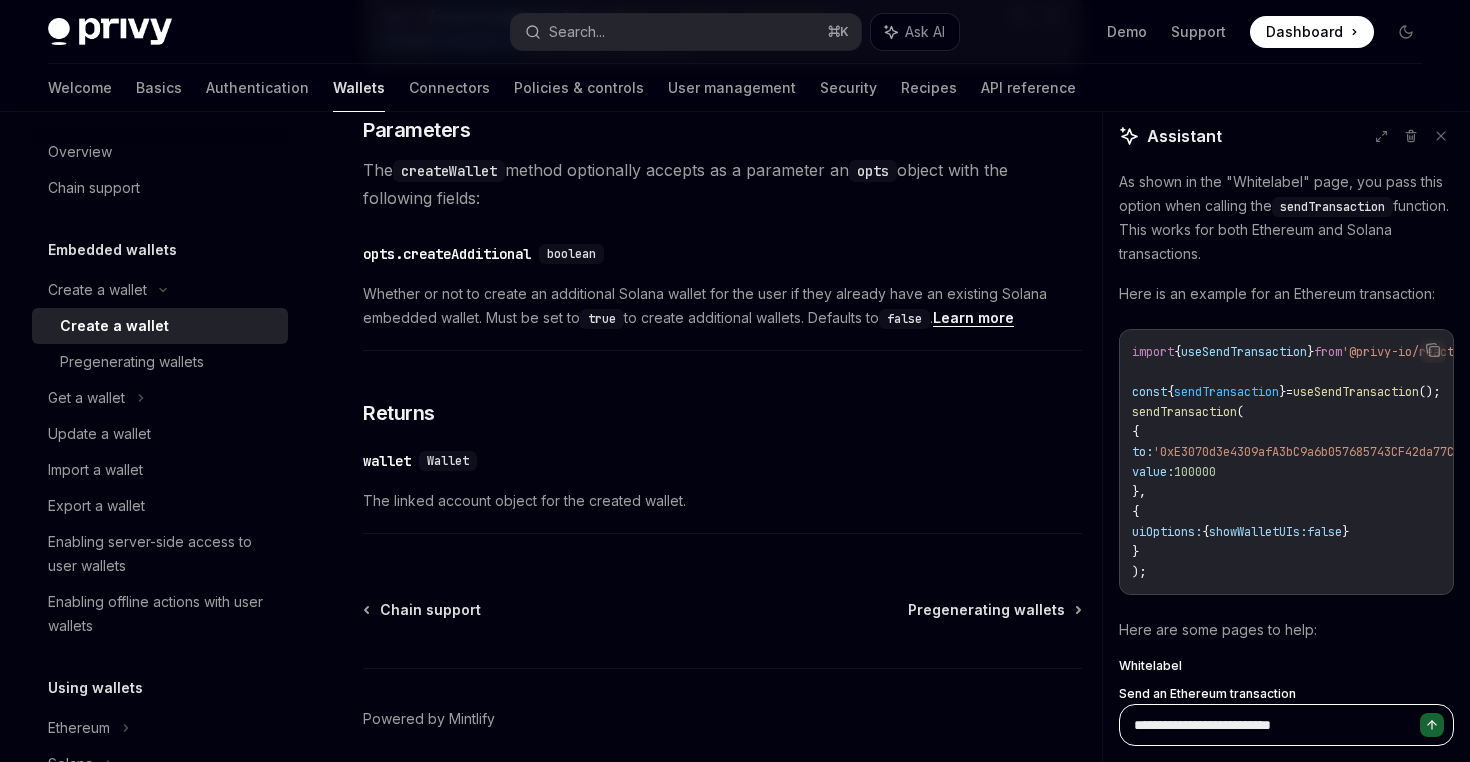 type on "*" 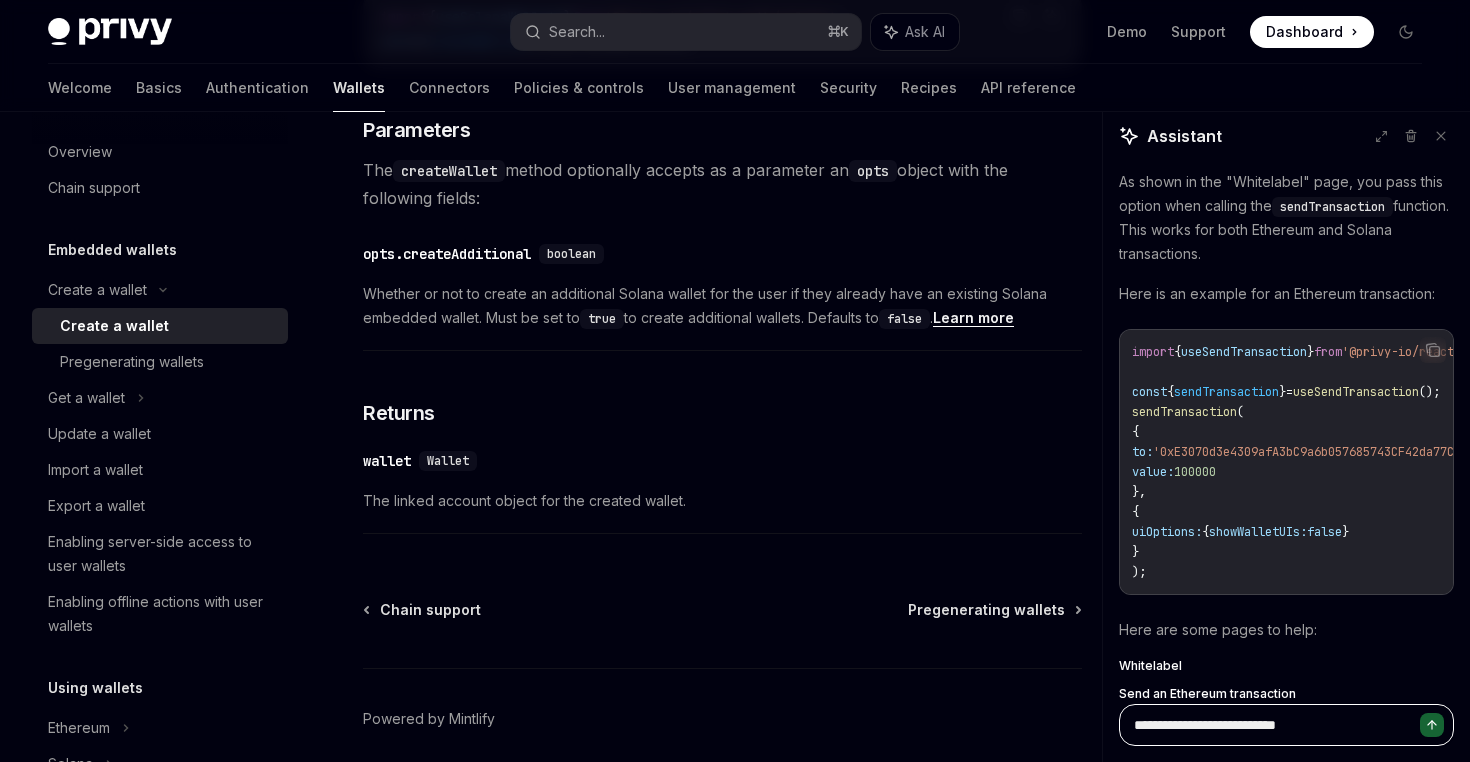type on "*" 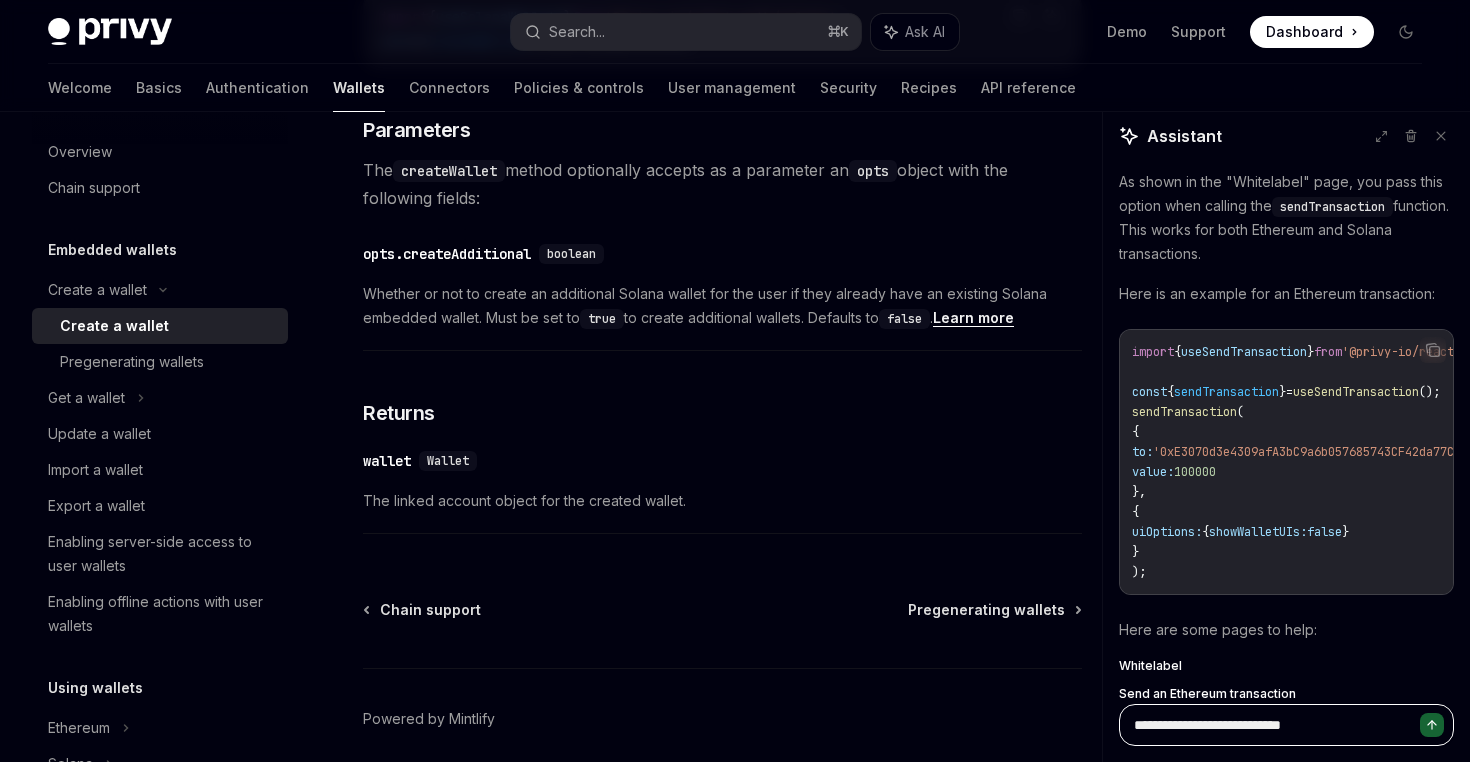 type on "*" 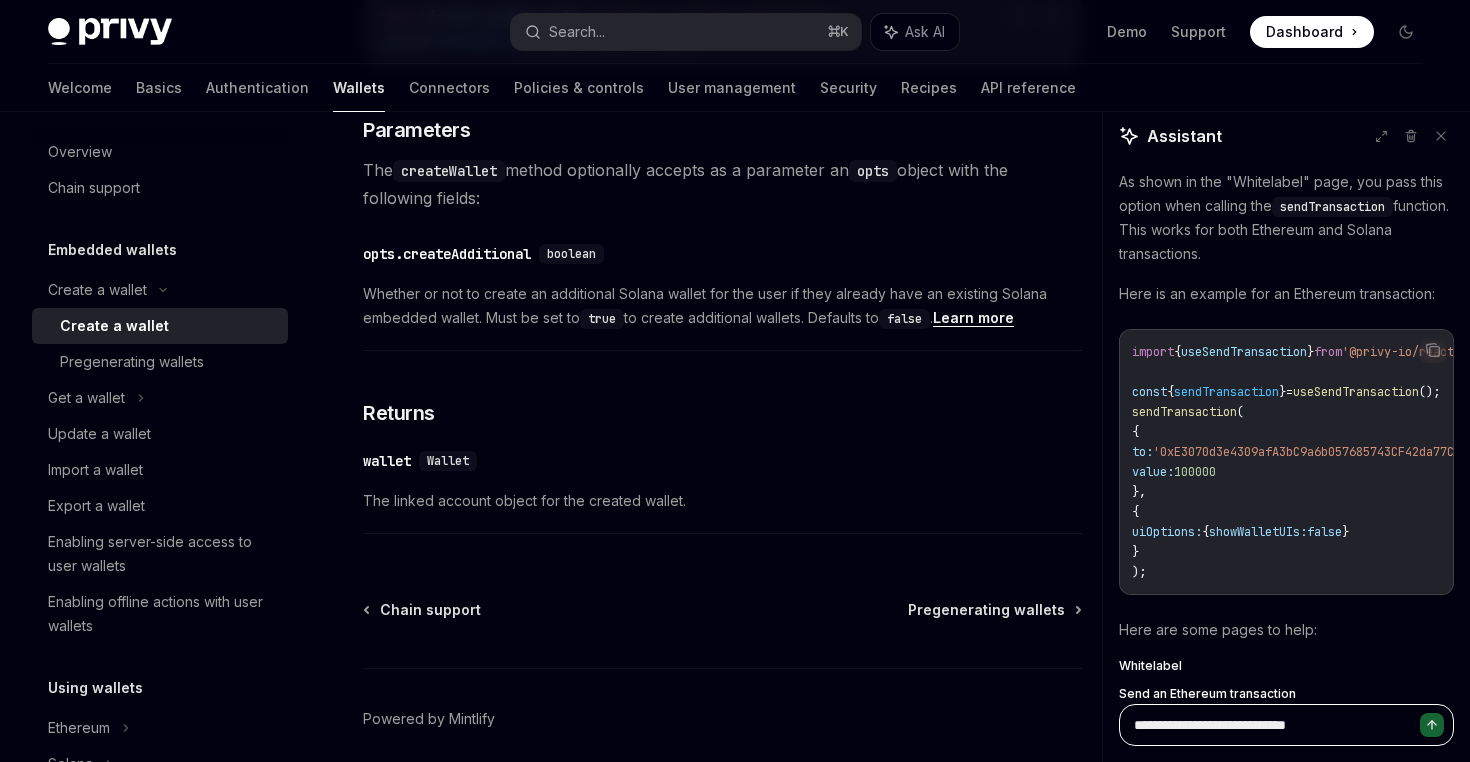 type on "*" 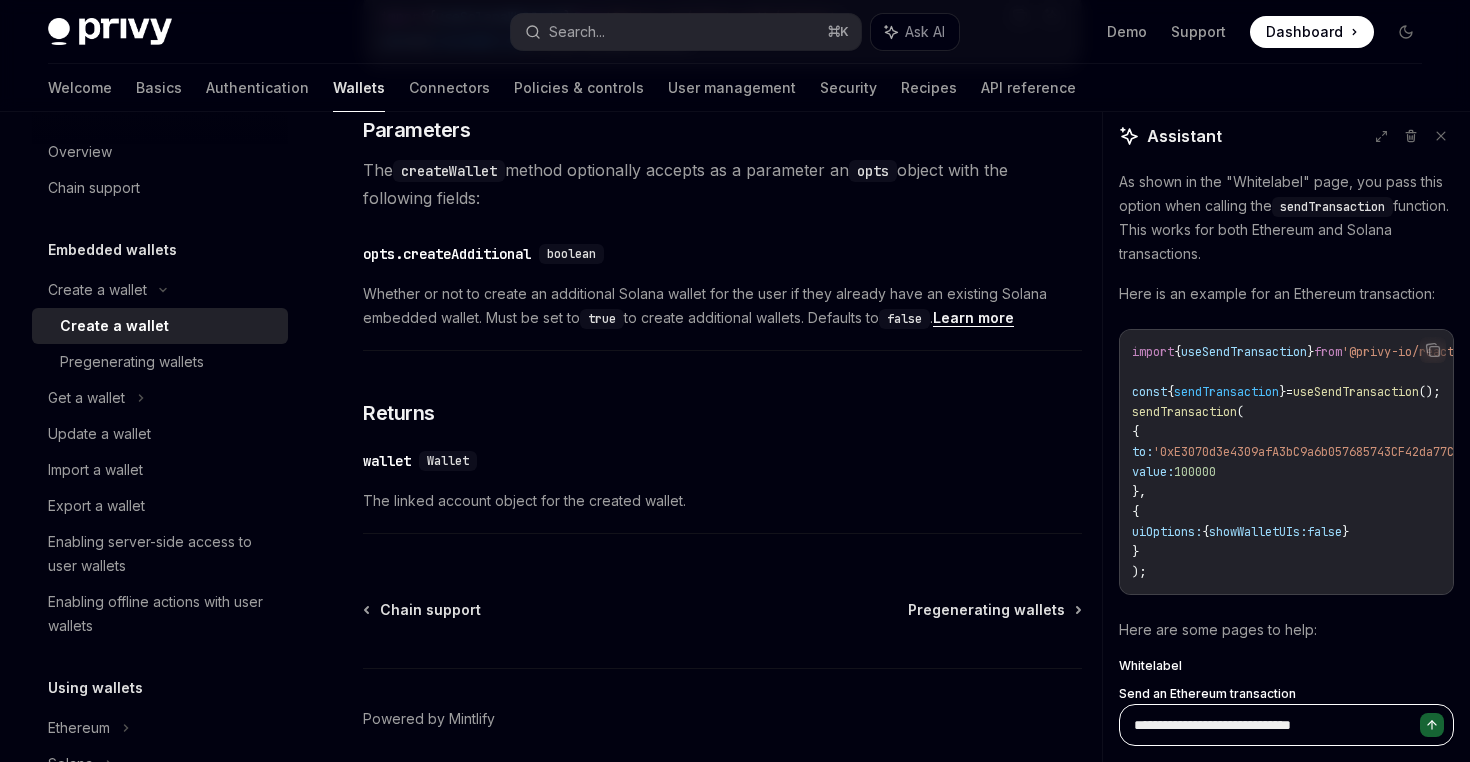 type on "*" 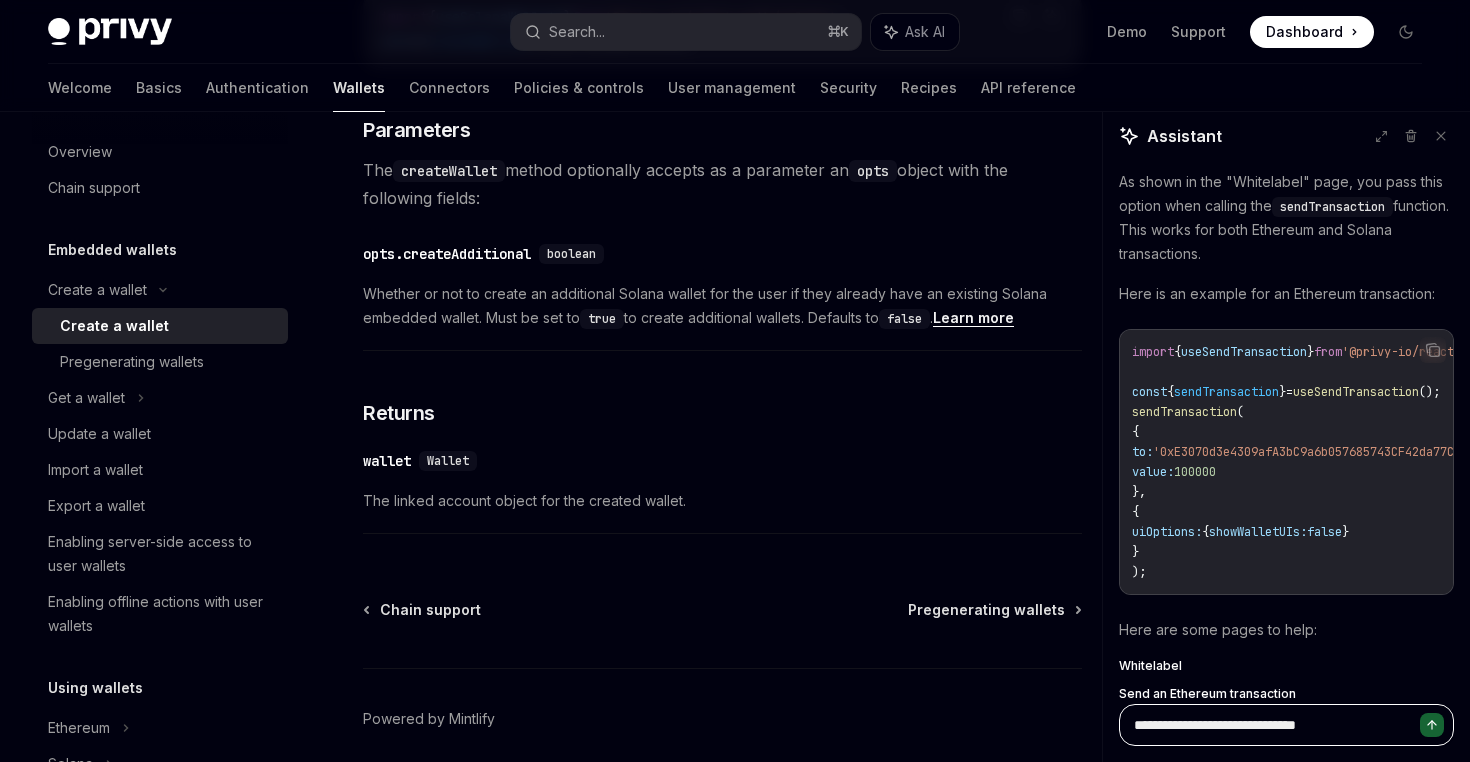 type on "*" 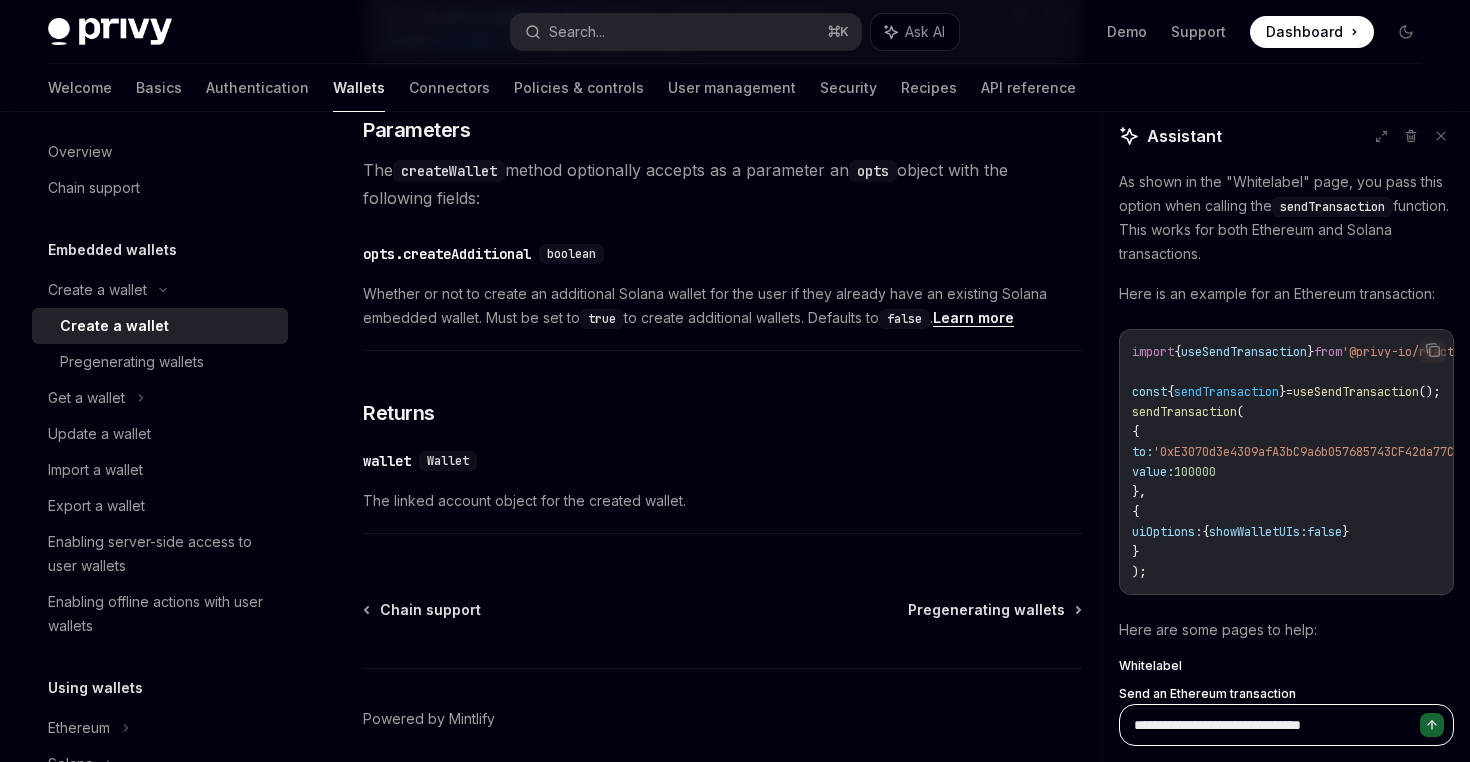 type on "*" 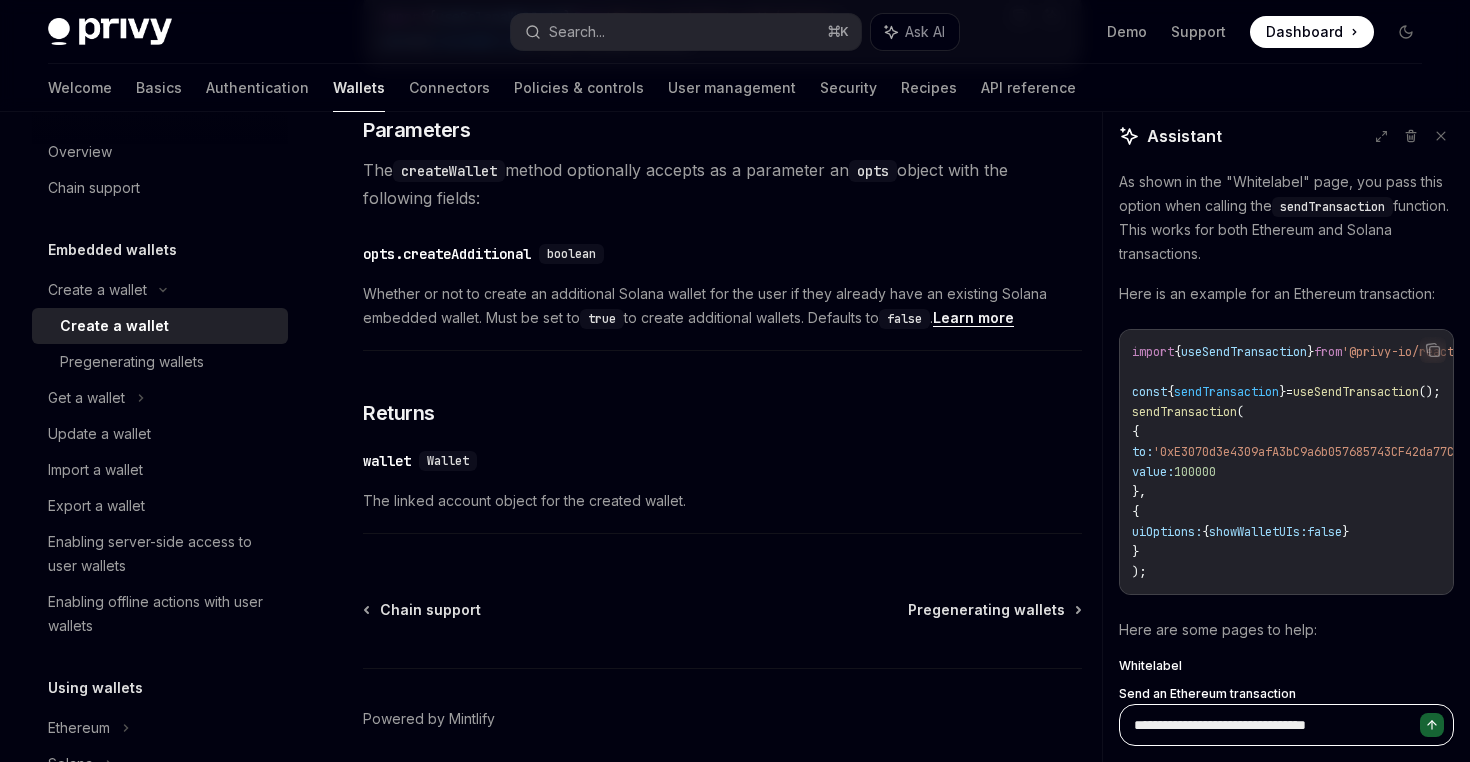 type on "*" 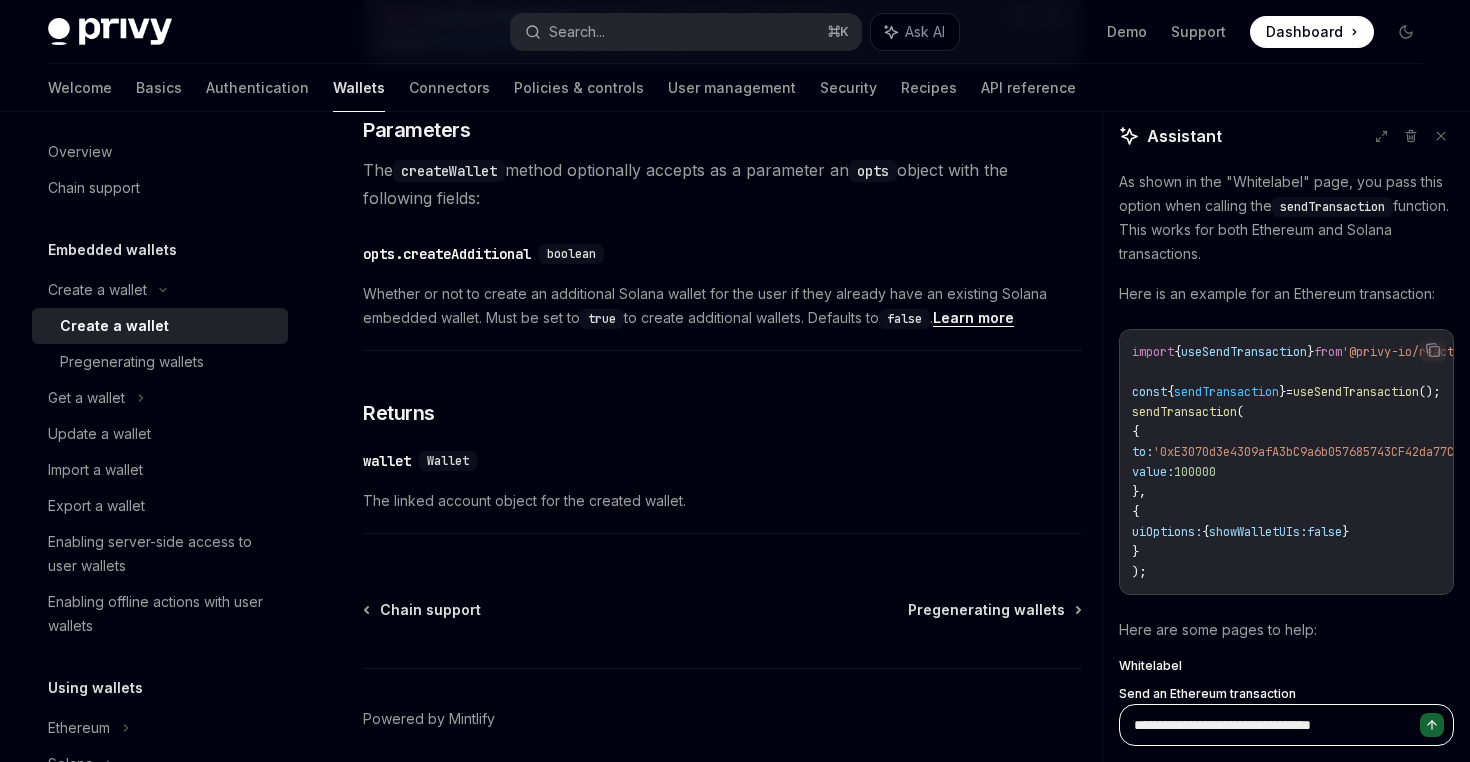 type on "*" 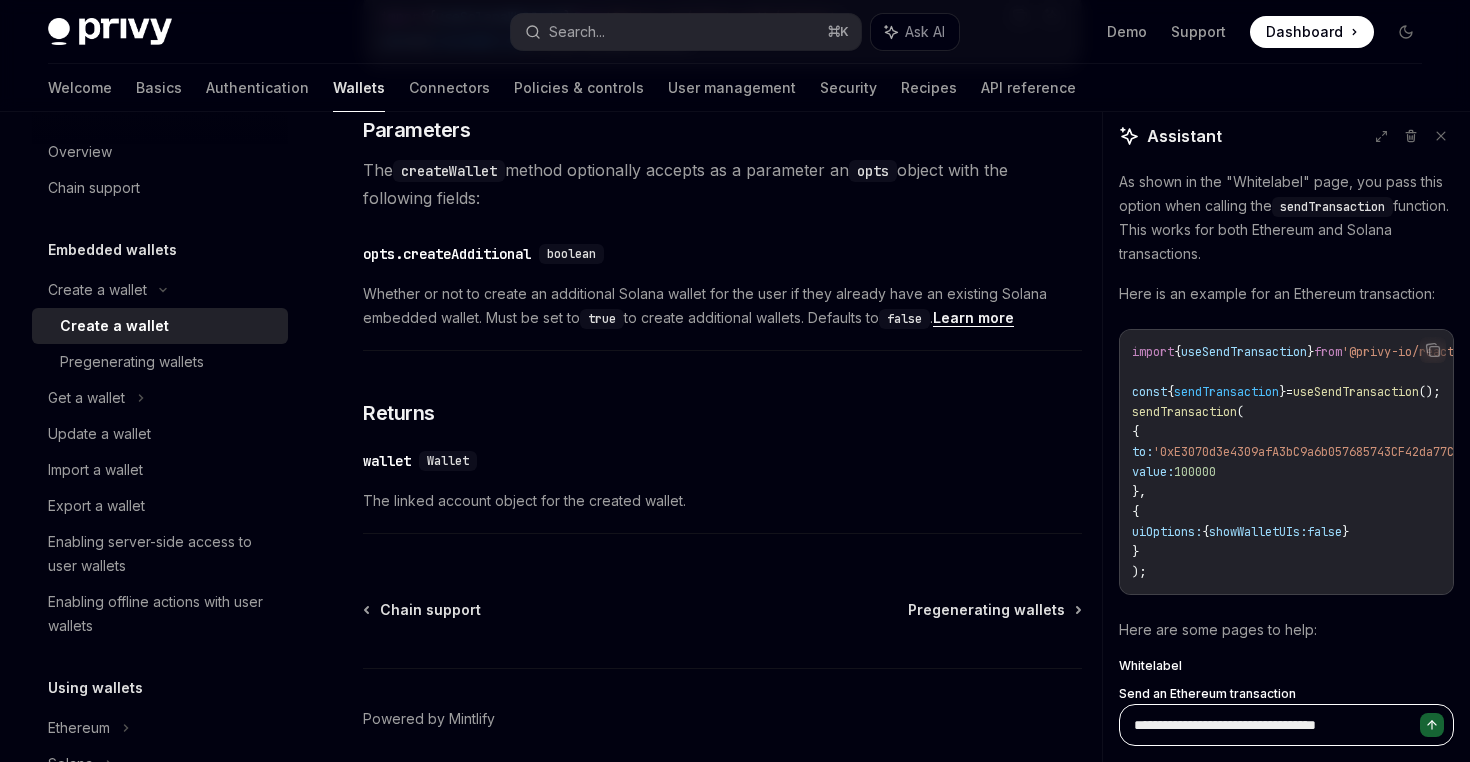 type on "*" 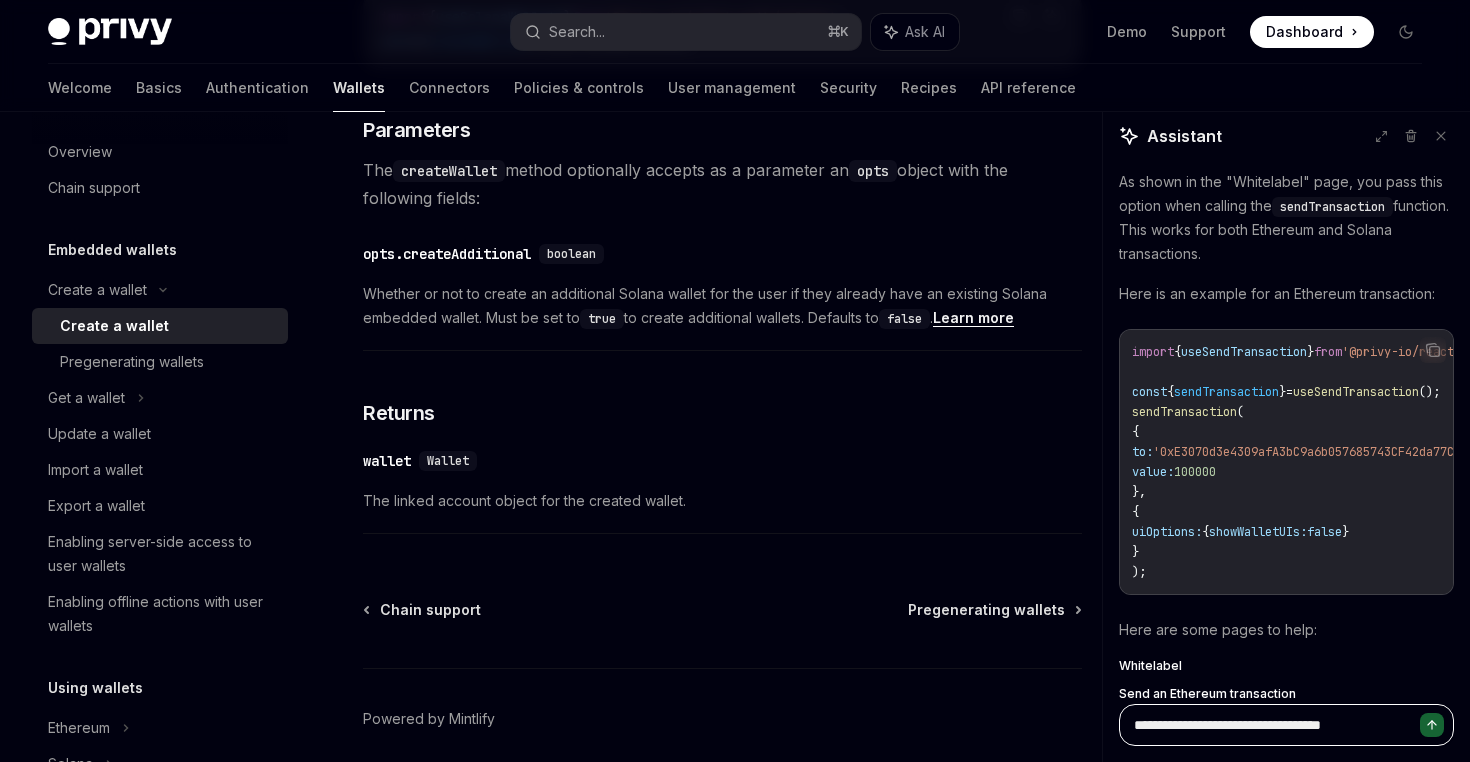 type on "*" 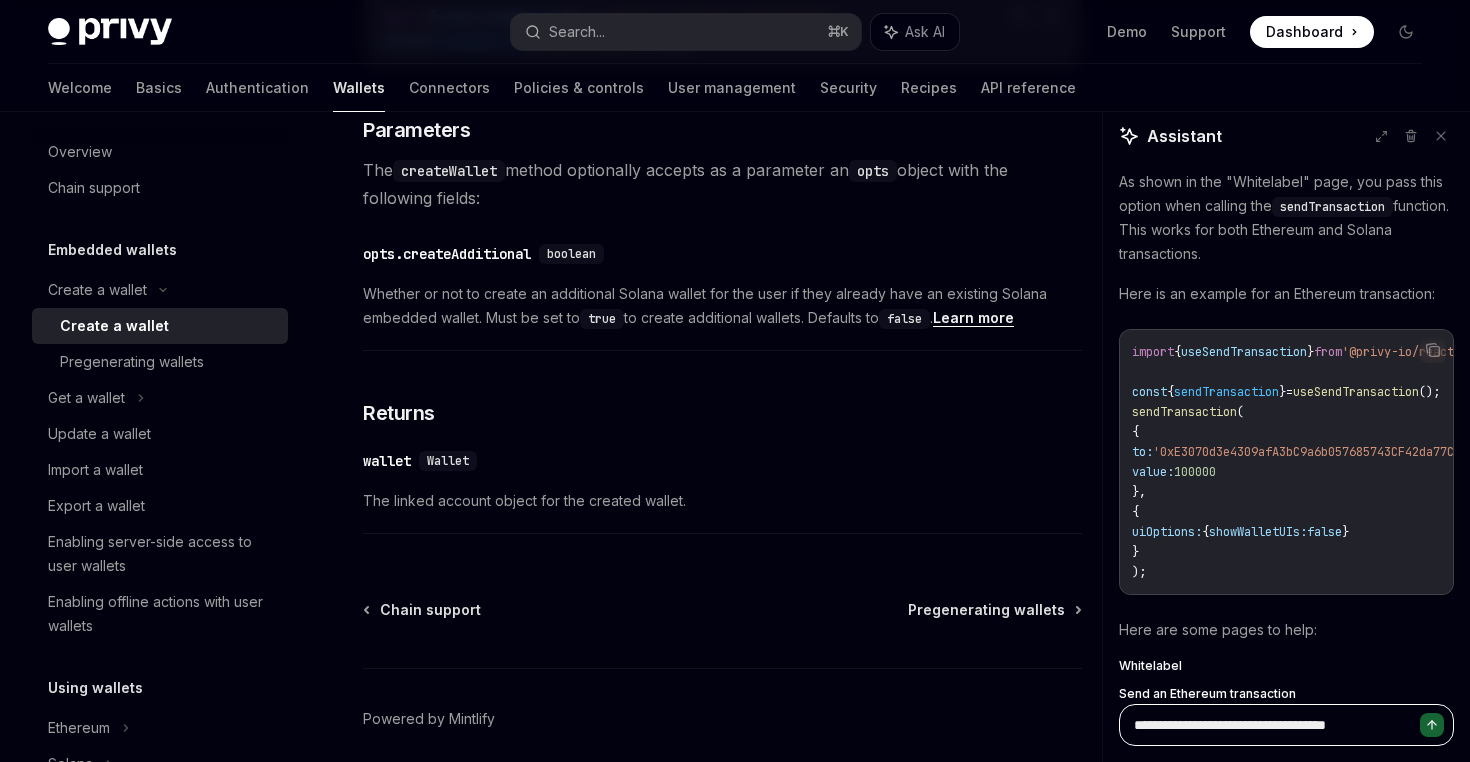 type on "*" 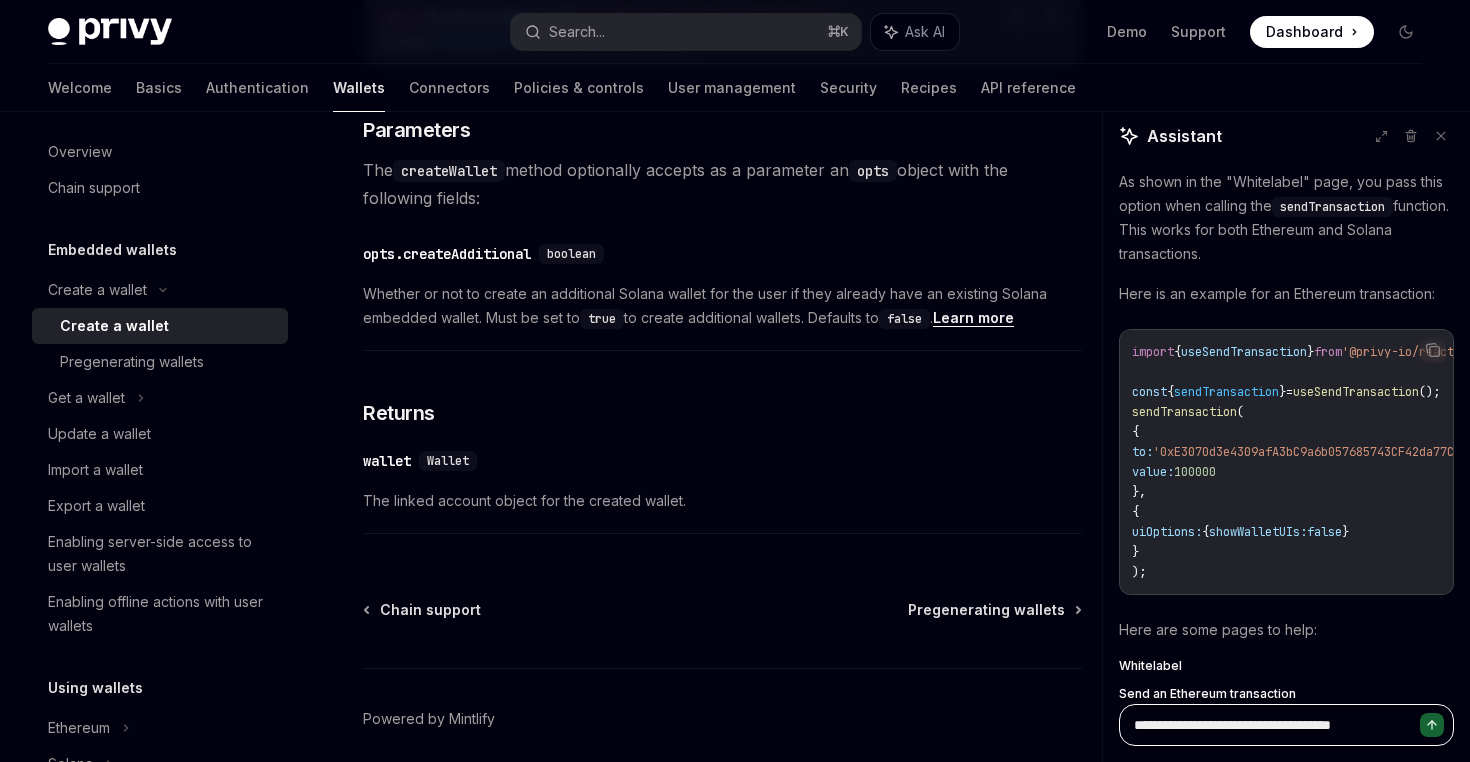 type on "*" 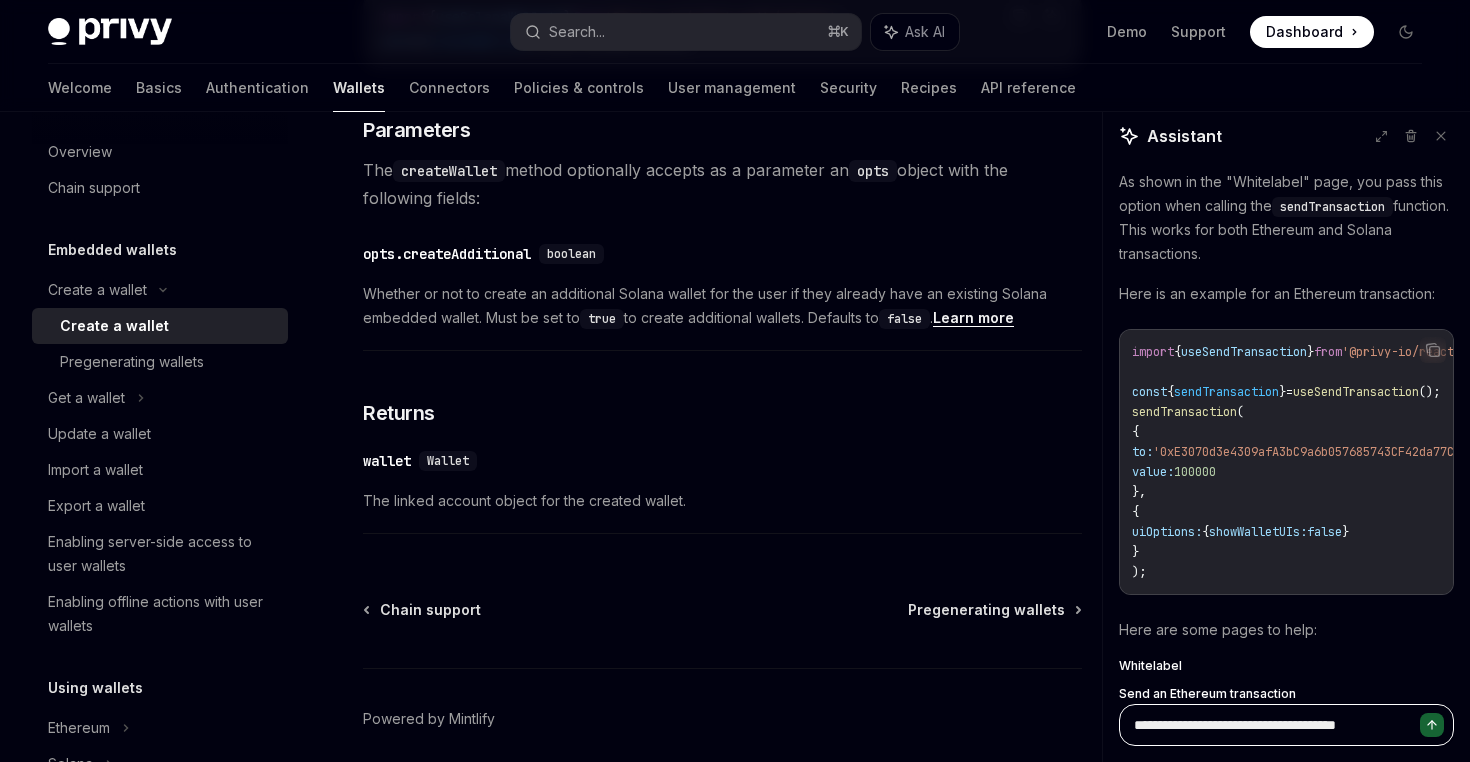 type on "*" 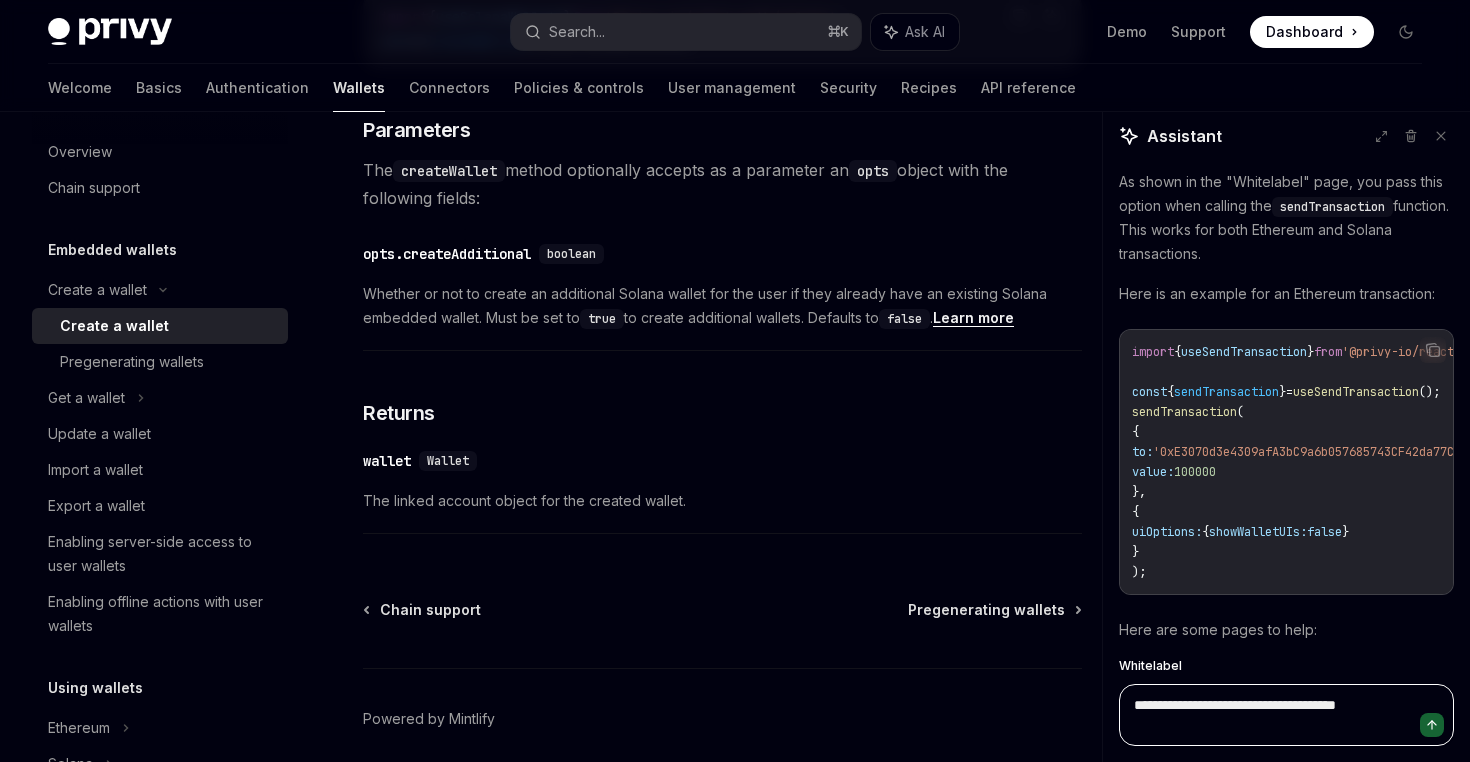 type on "**********" 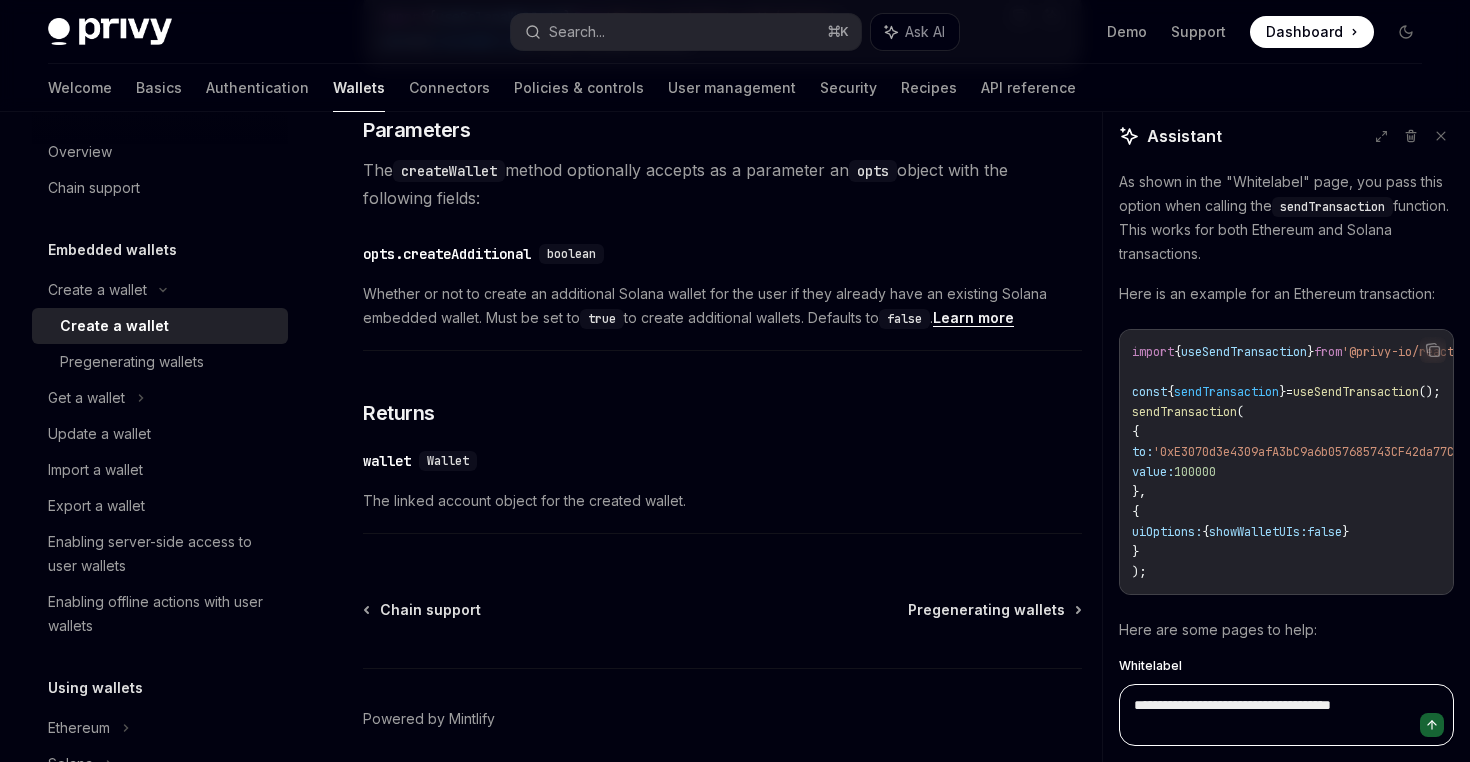 type on "*" 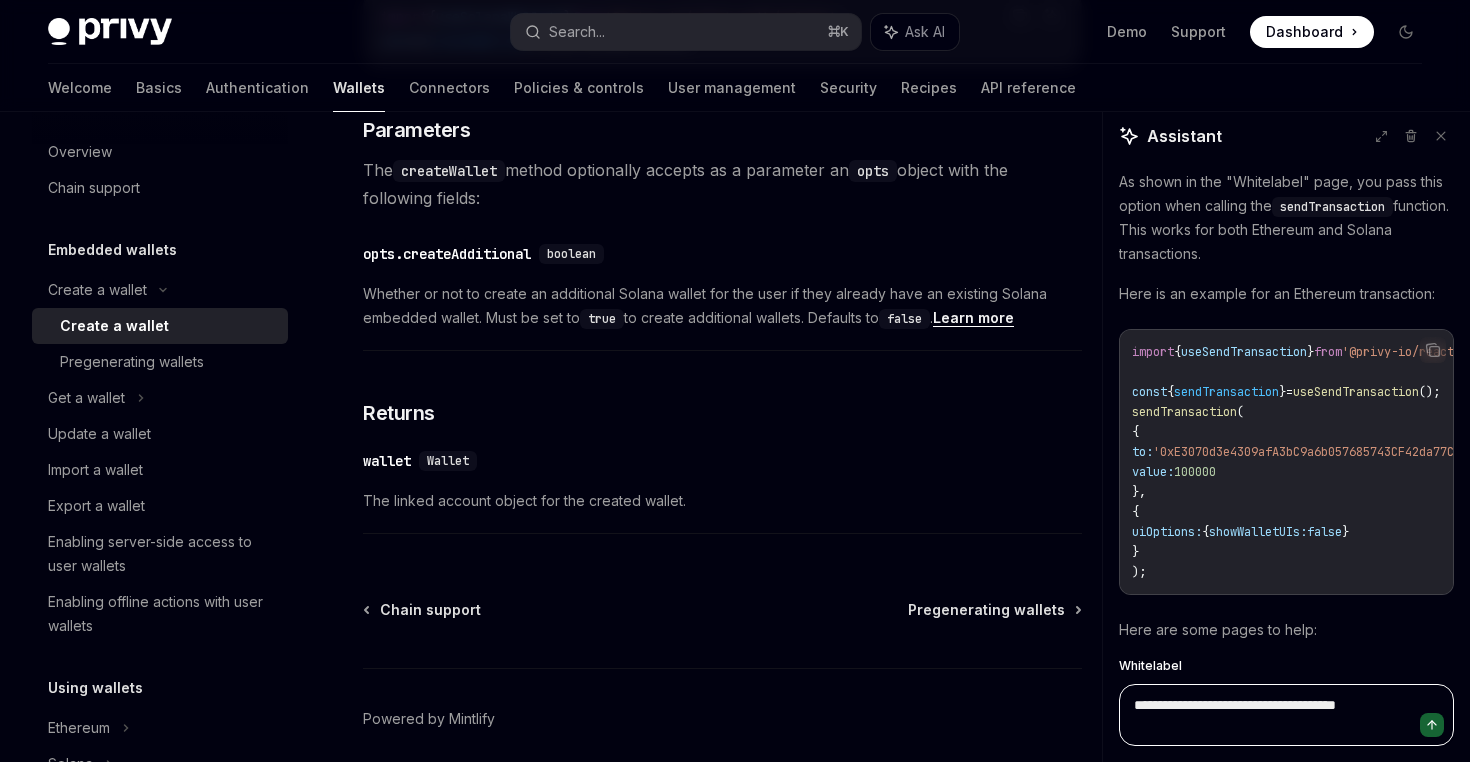 type on "**********" 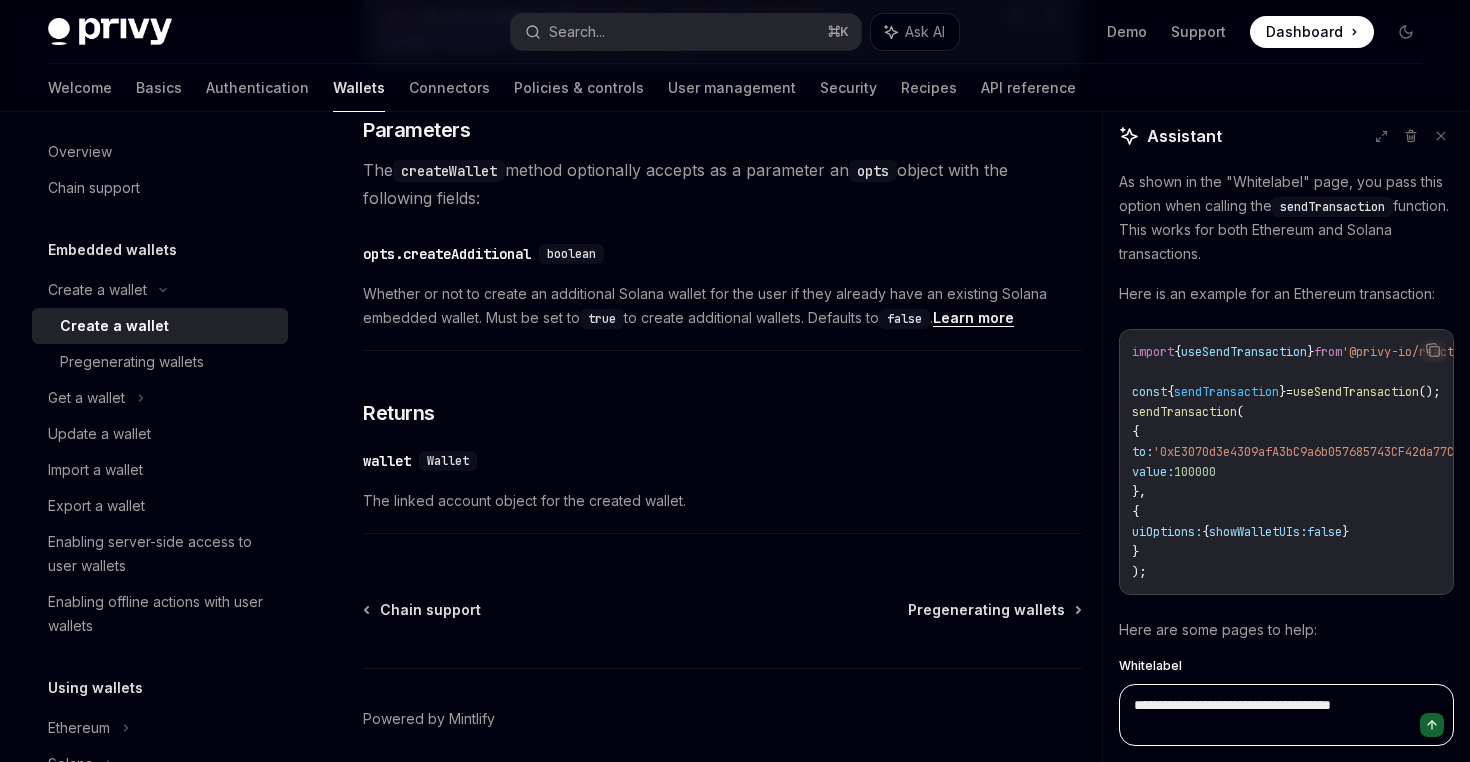type on "*" 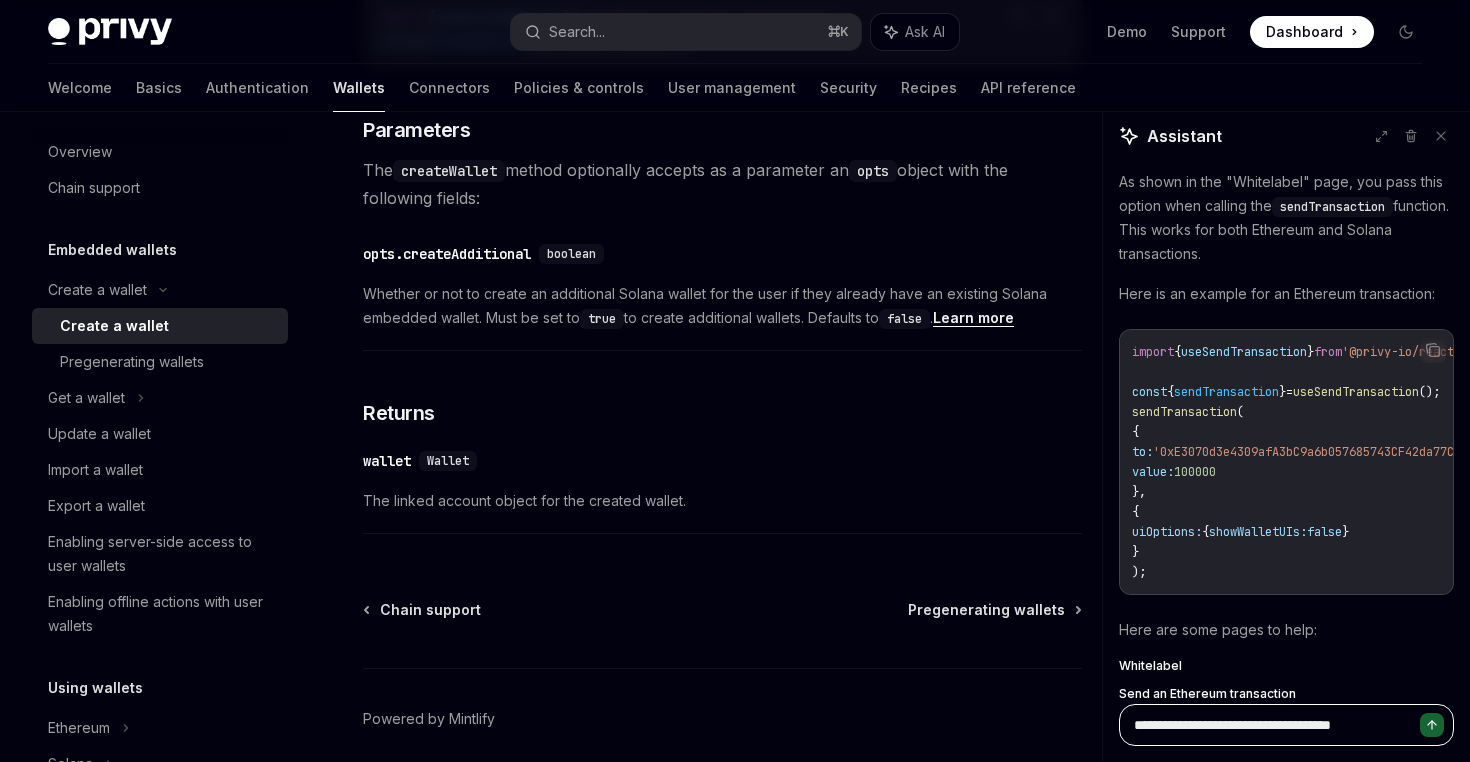type on "**********" 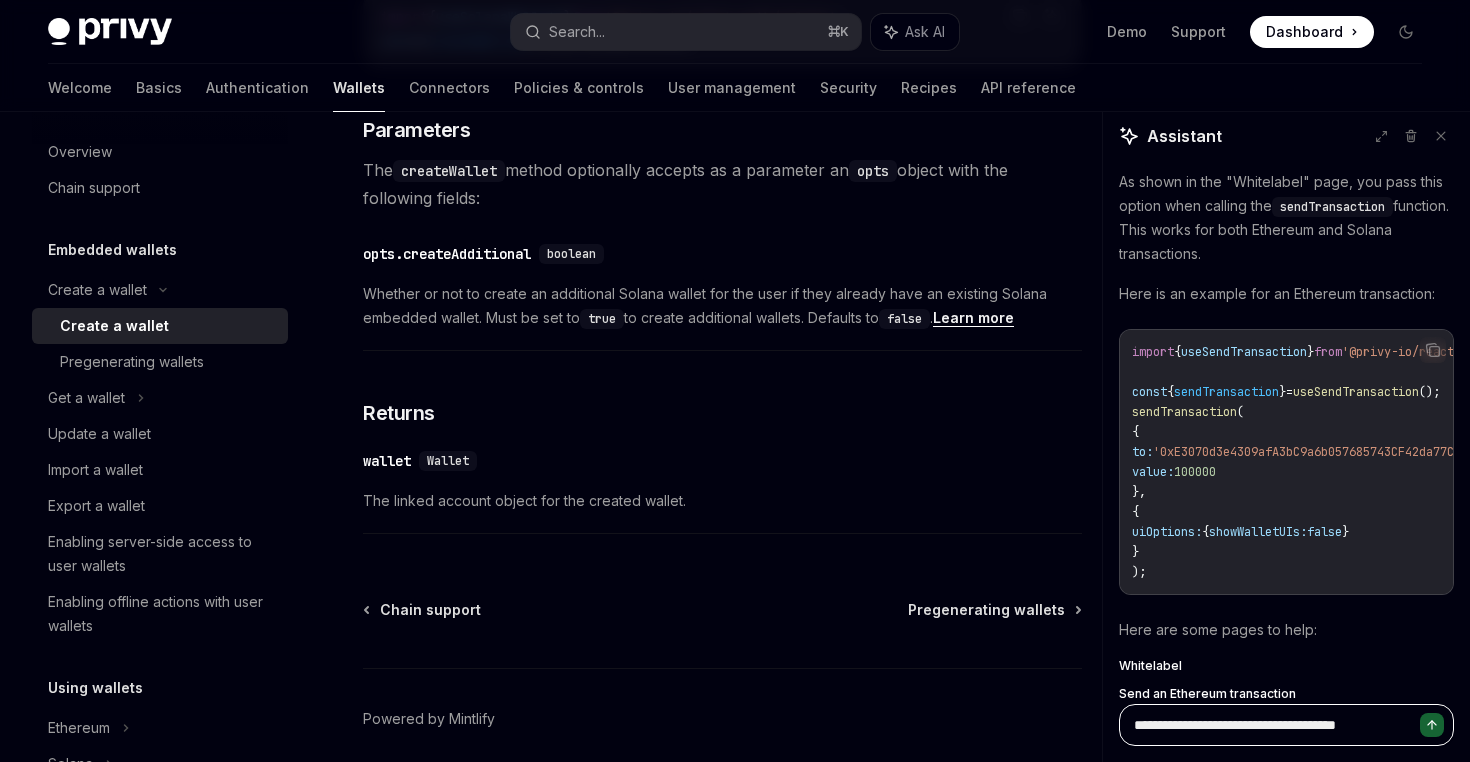 type on "*" 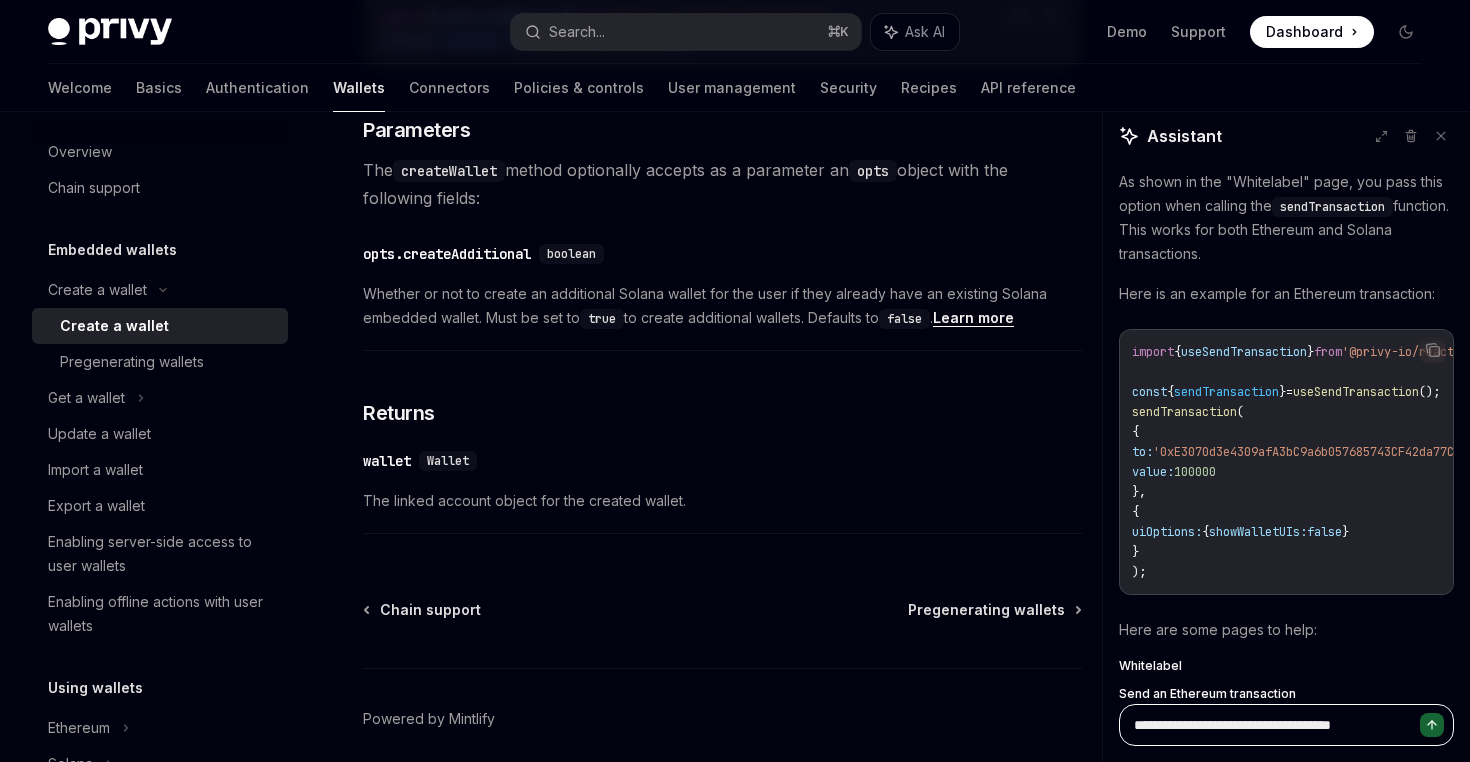 type on "*" 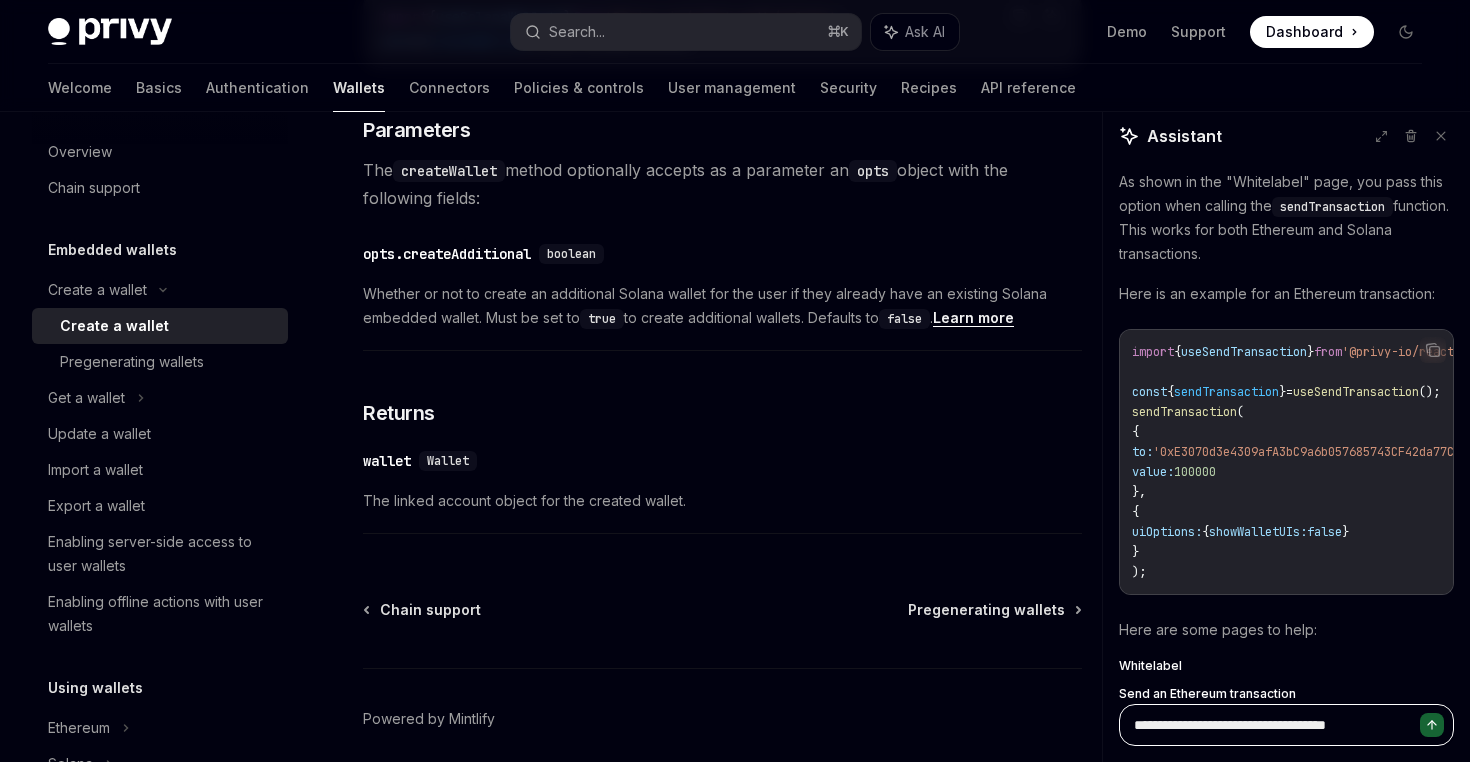 type on "*" 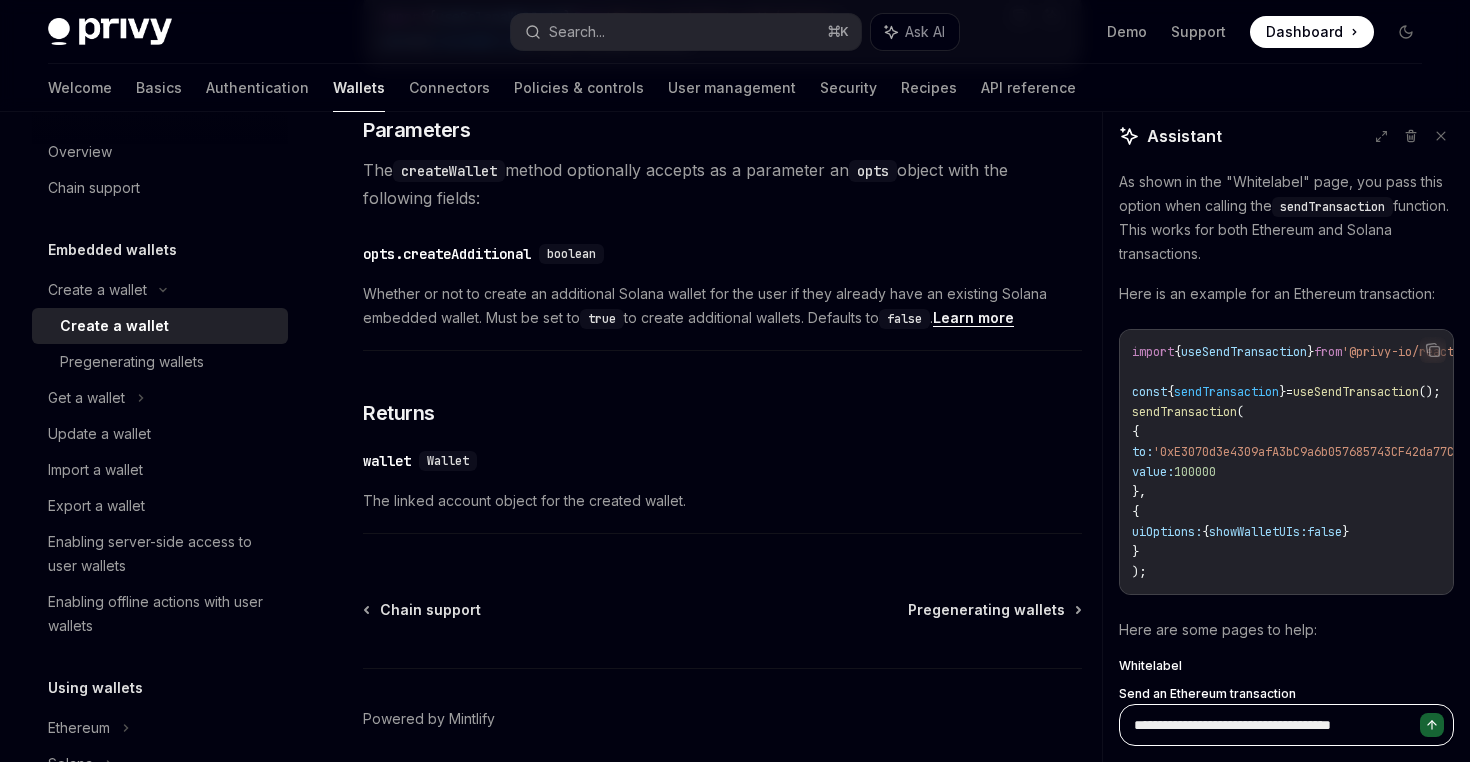 type on "*" 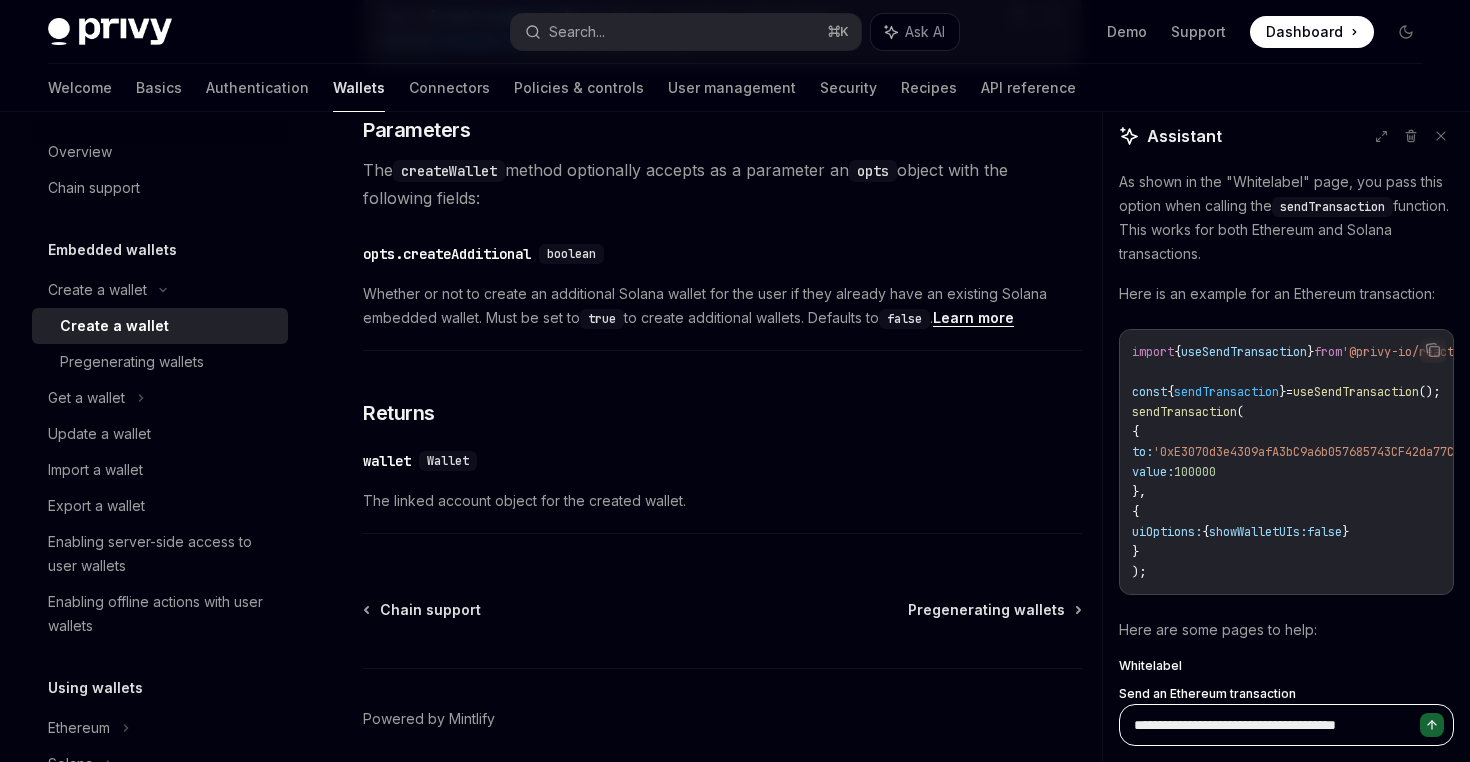 type on "*" 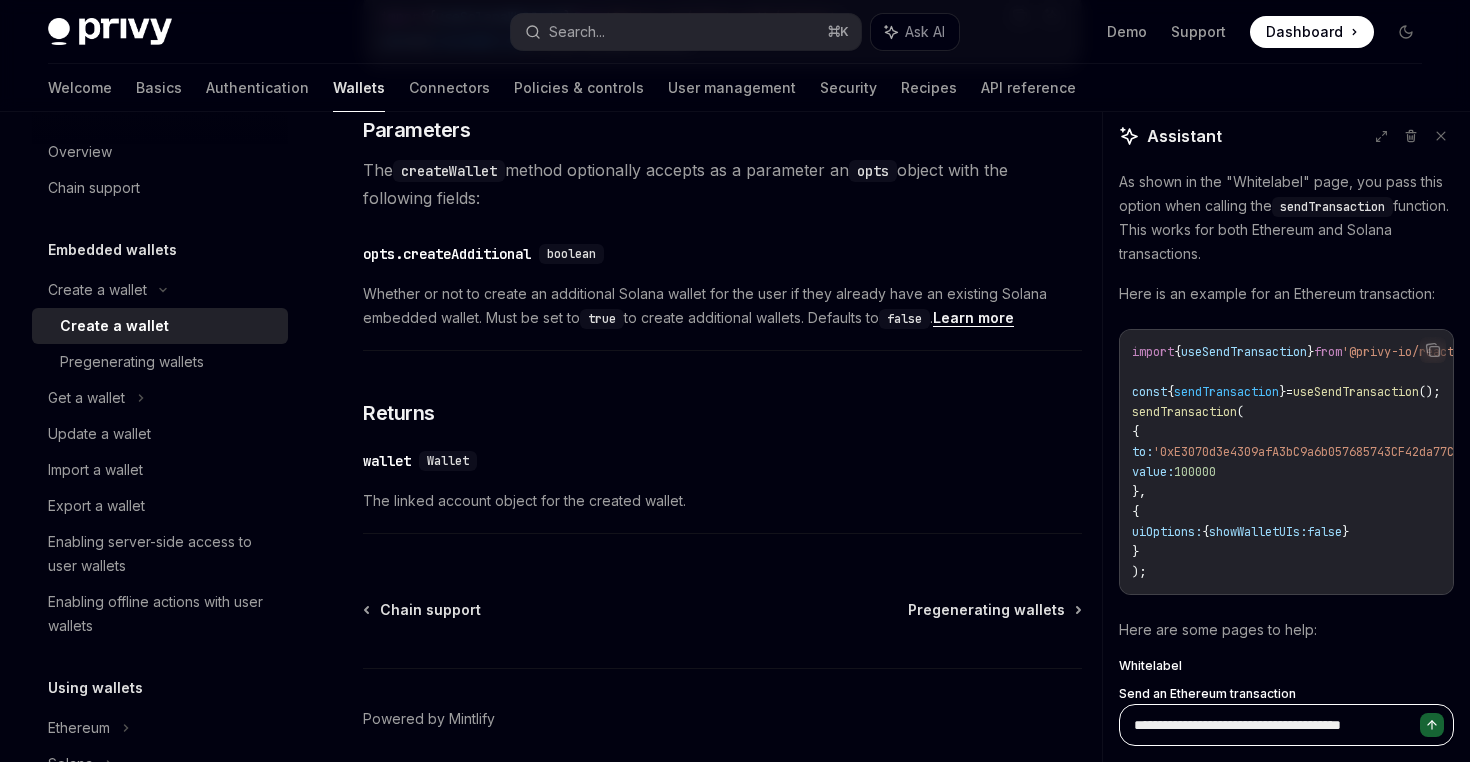 type on "*" 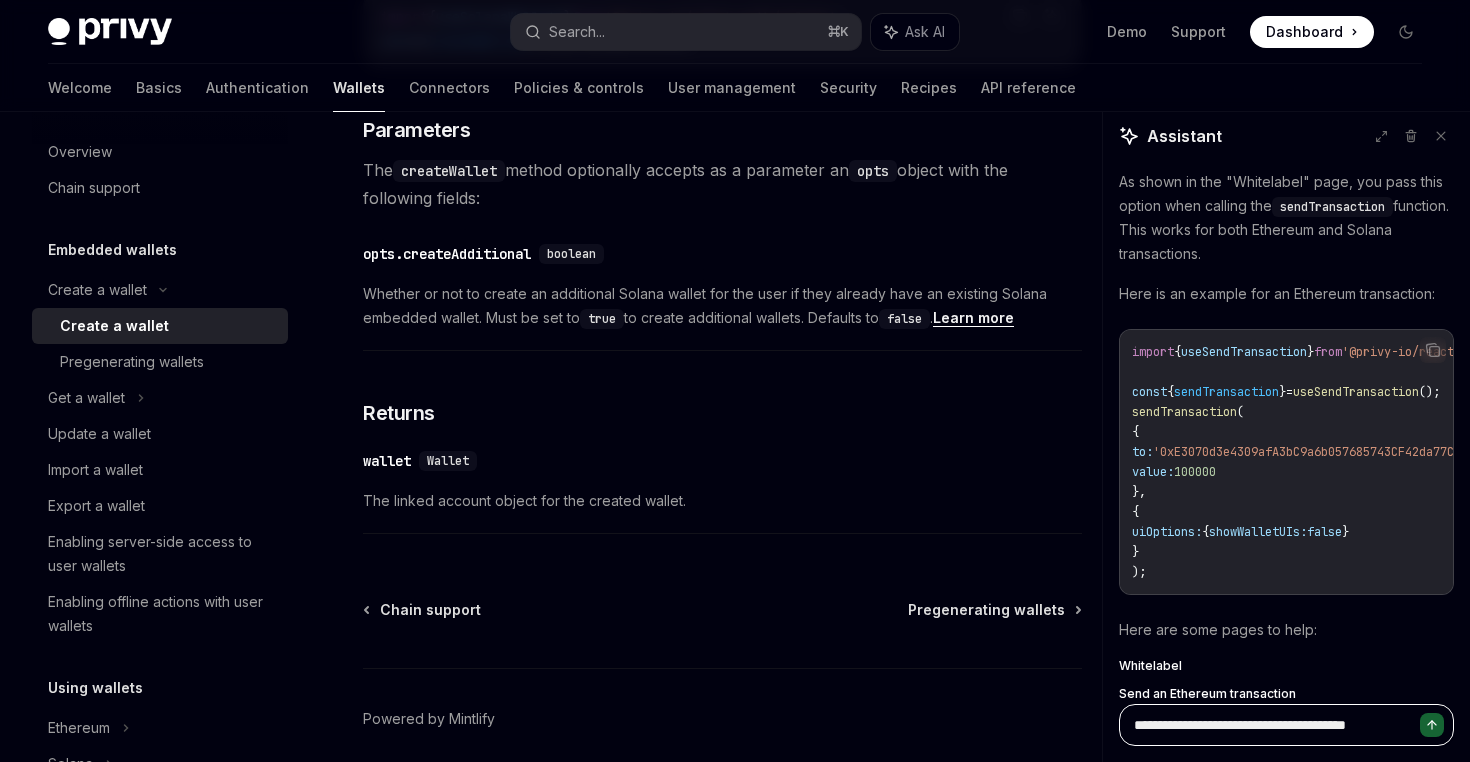 type on "*" 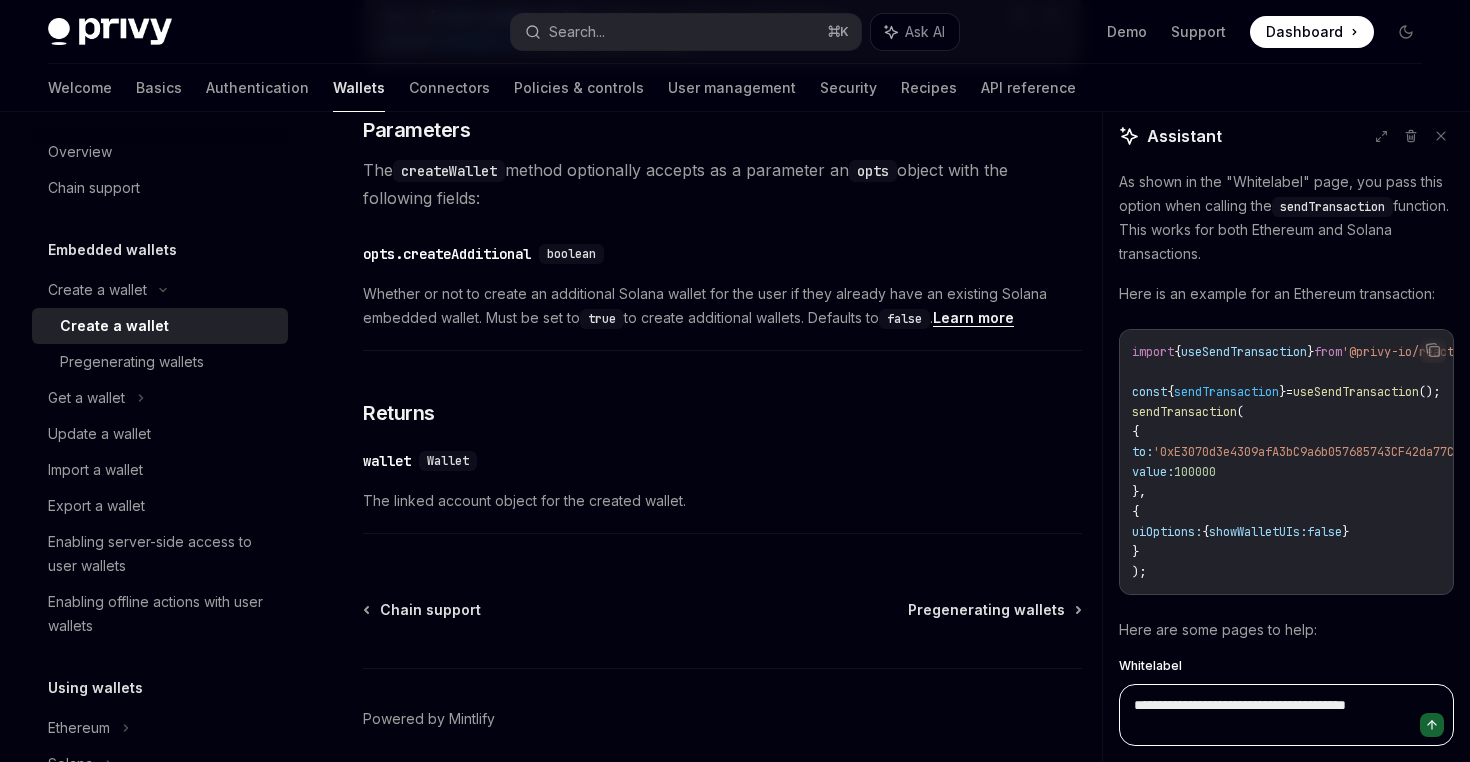 type on "**********" 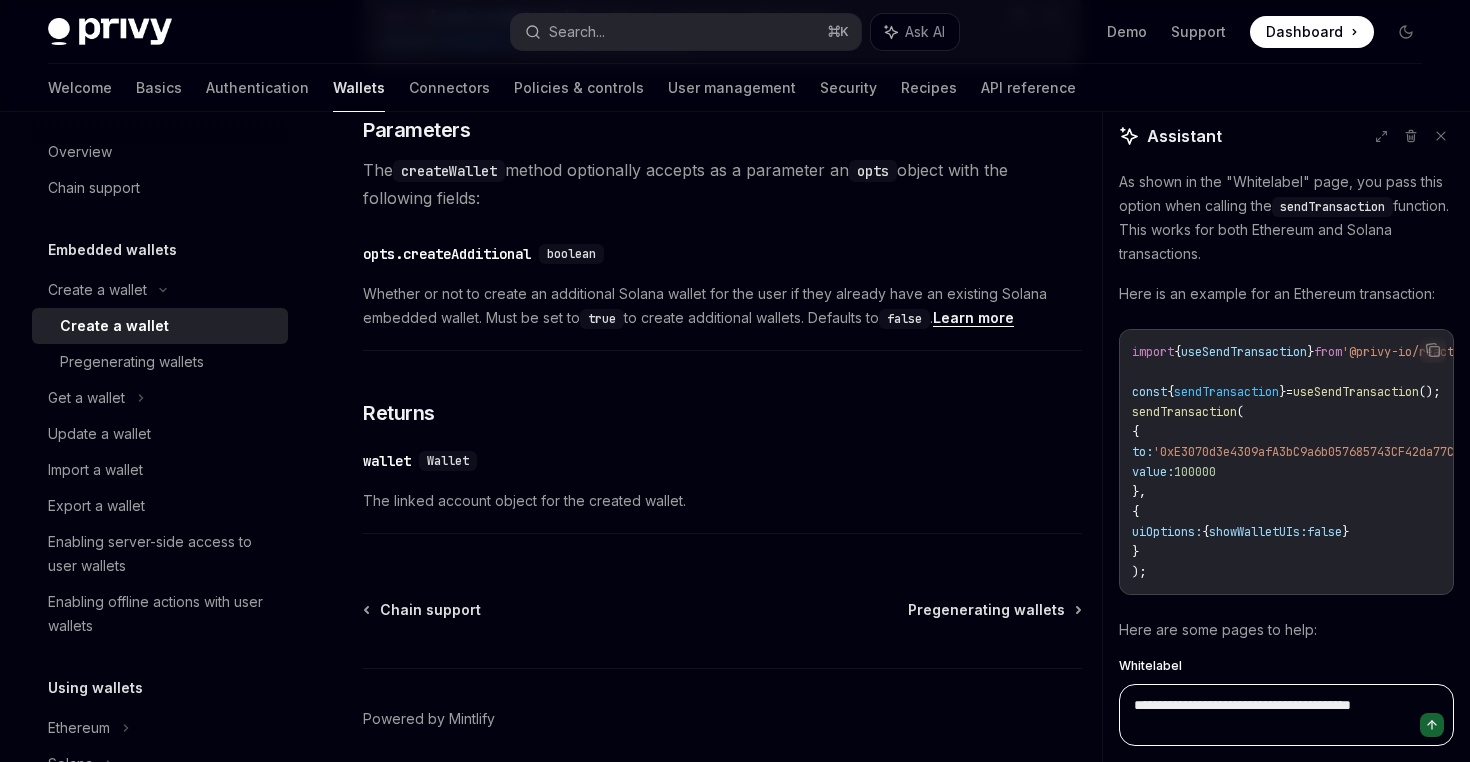 type on "*" 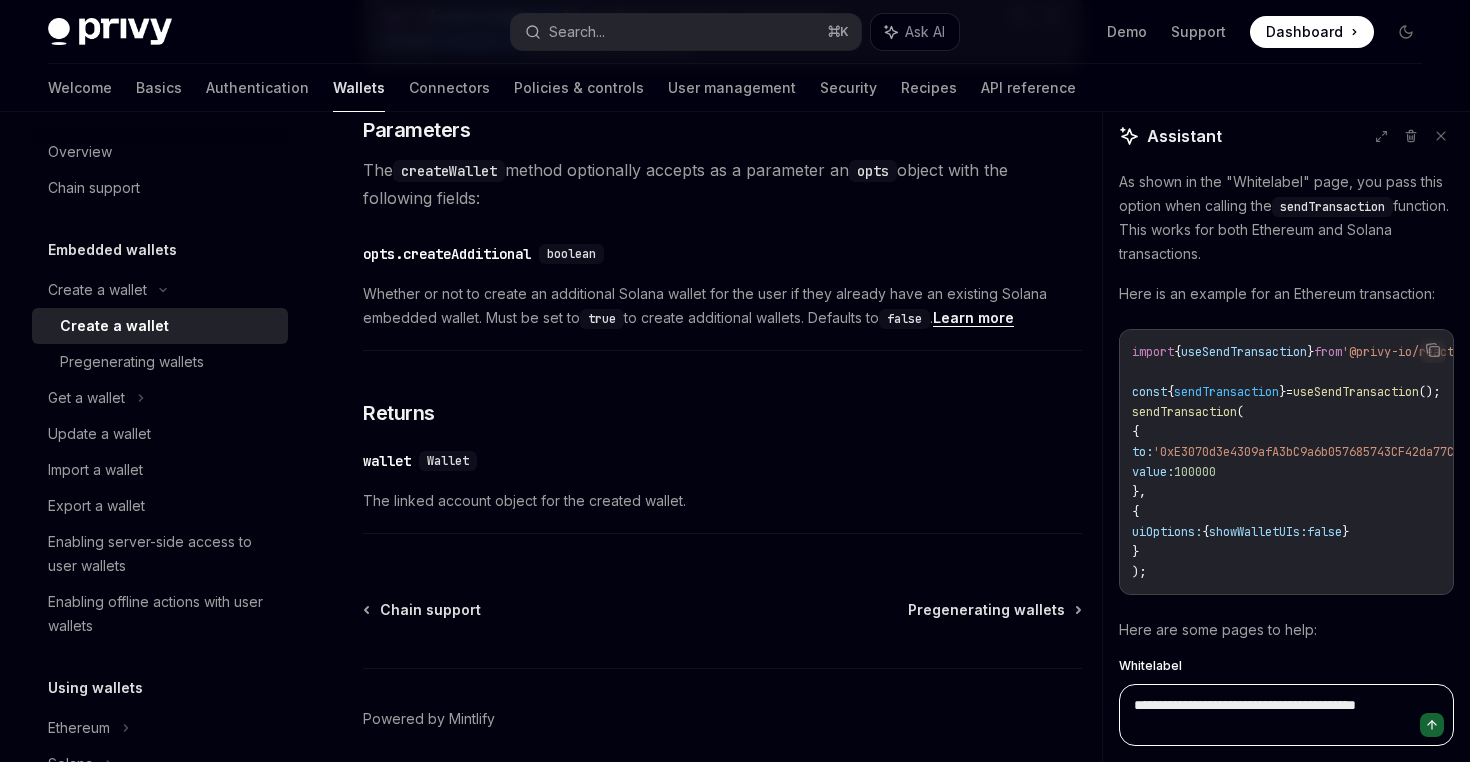 type on "*" 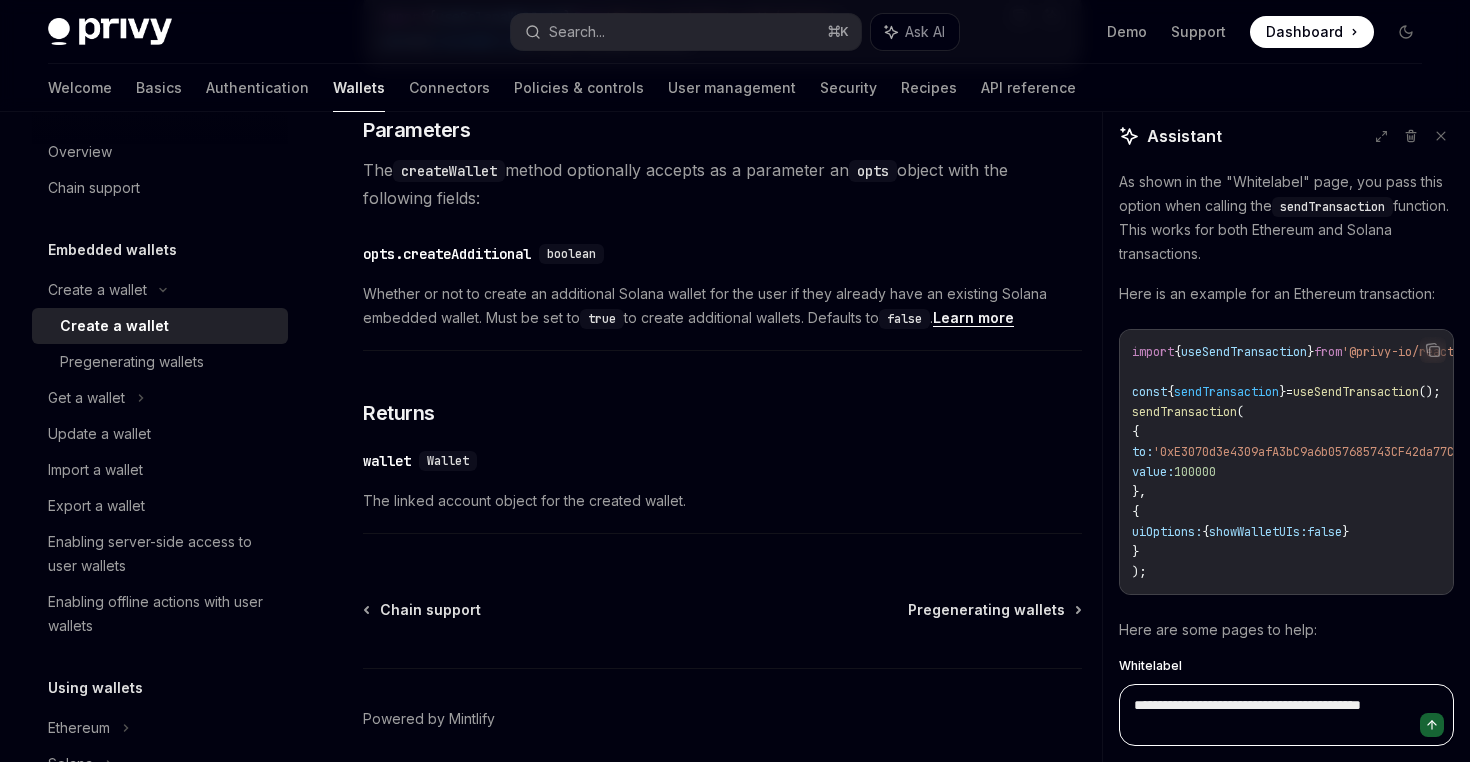 type on "*" 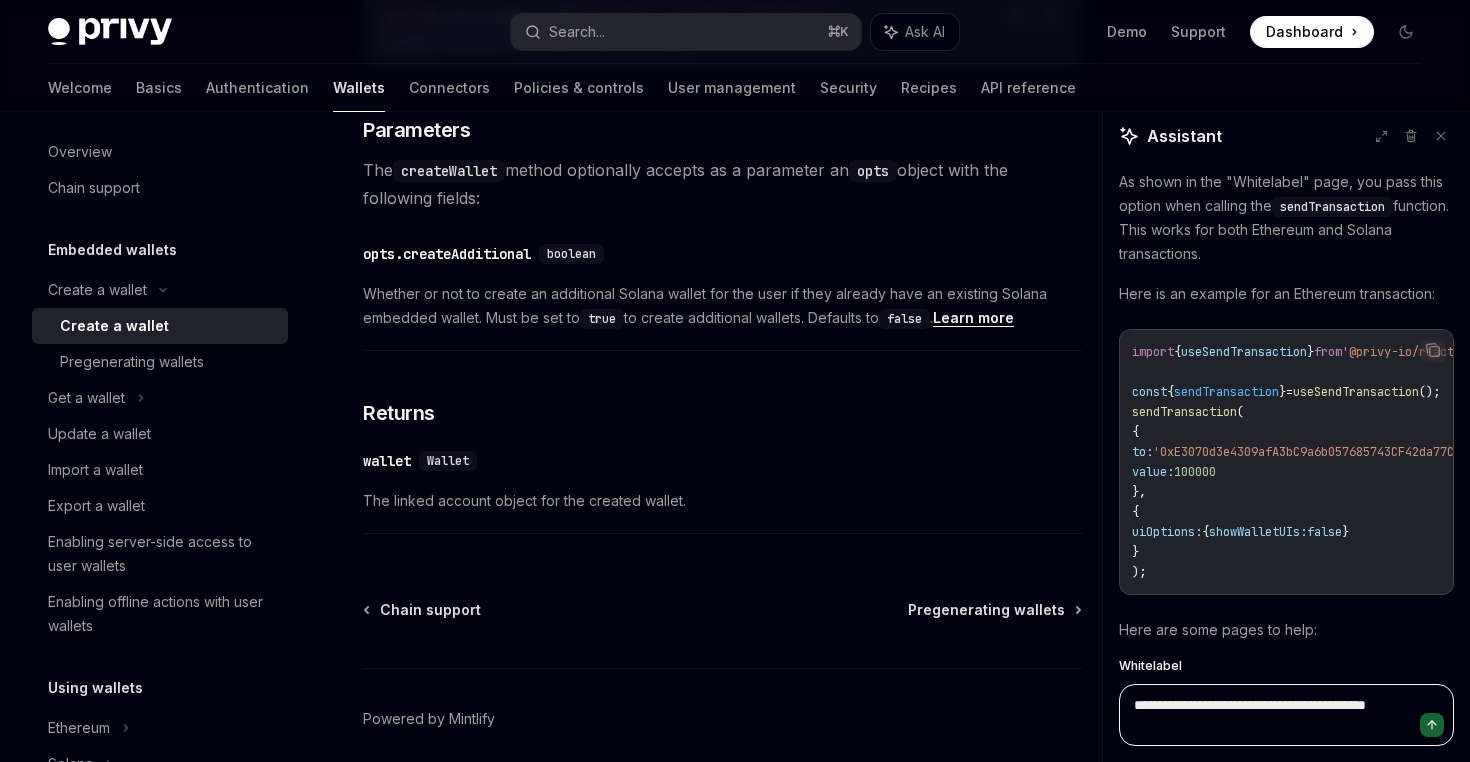 type on "*" 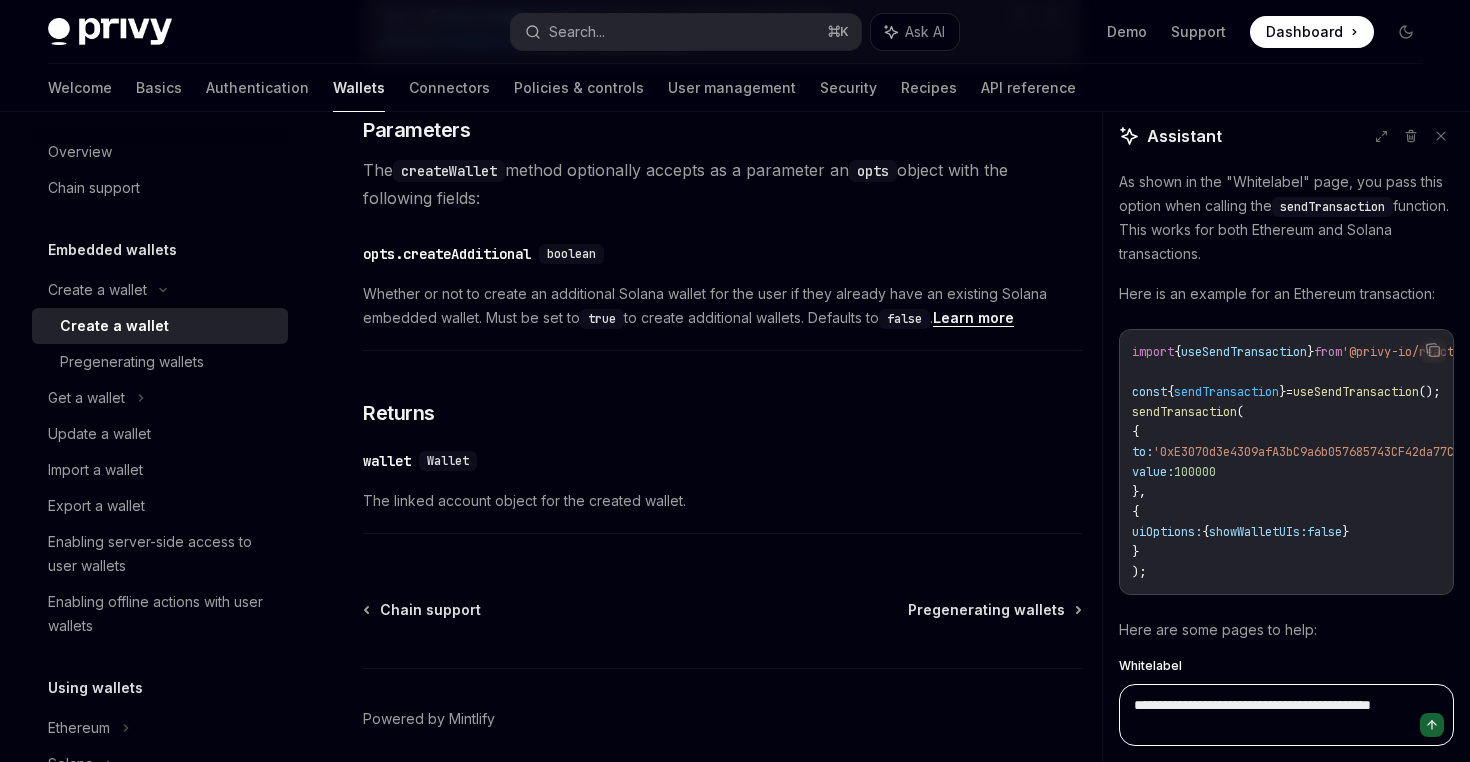 type on "*" 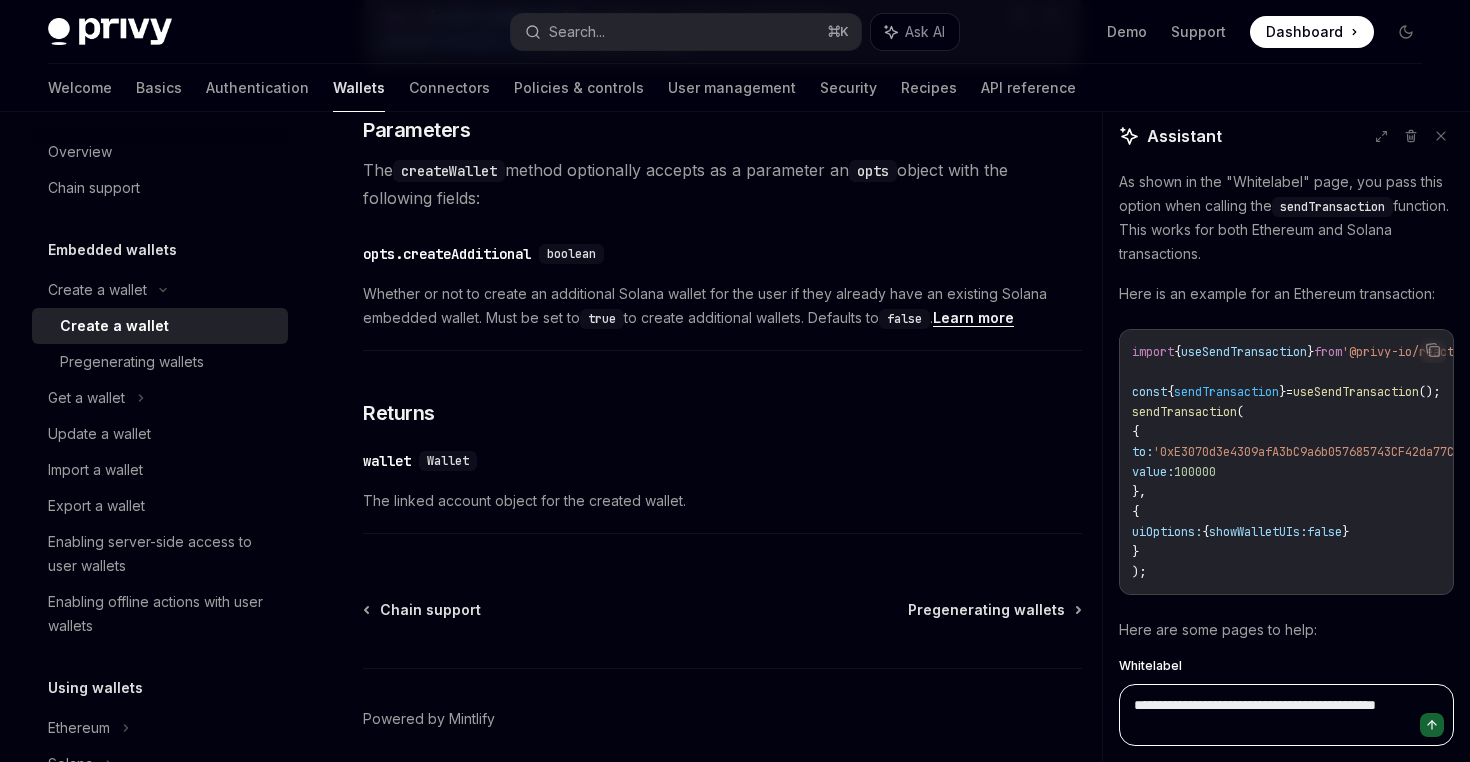 type on "*" 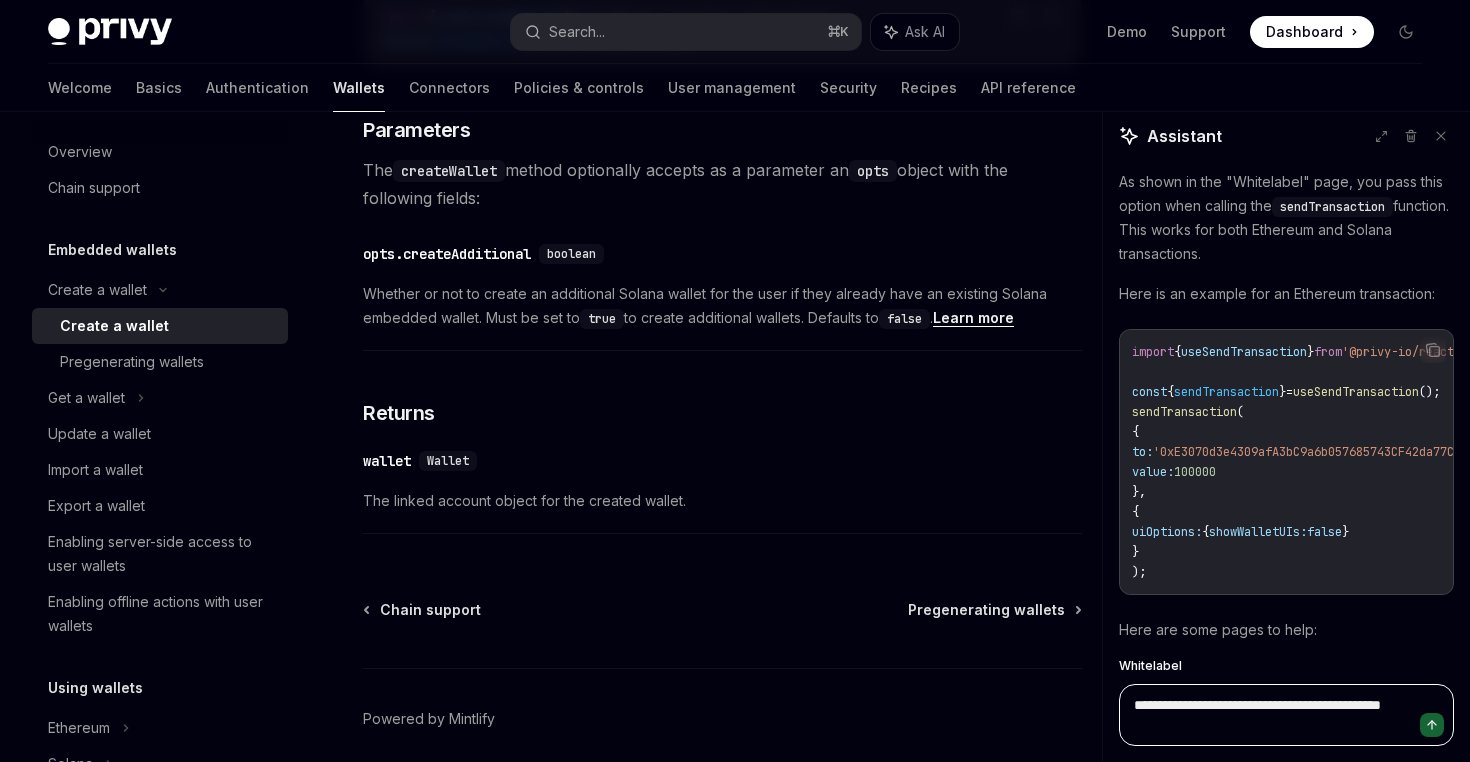 type on "*" 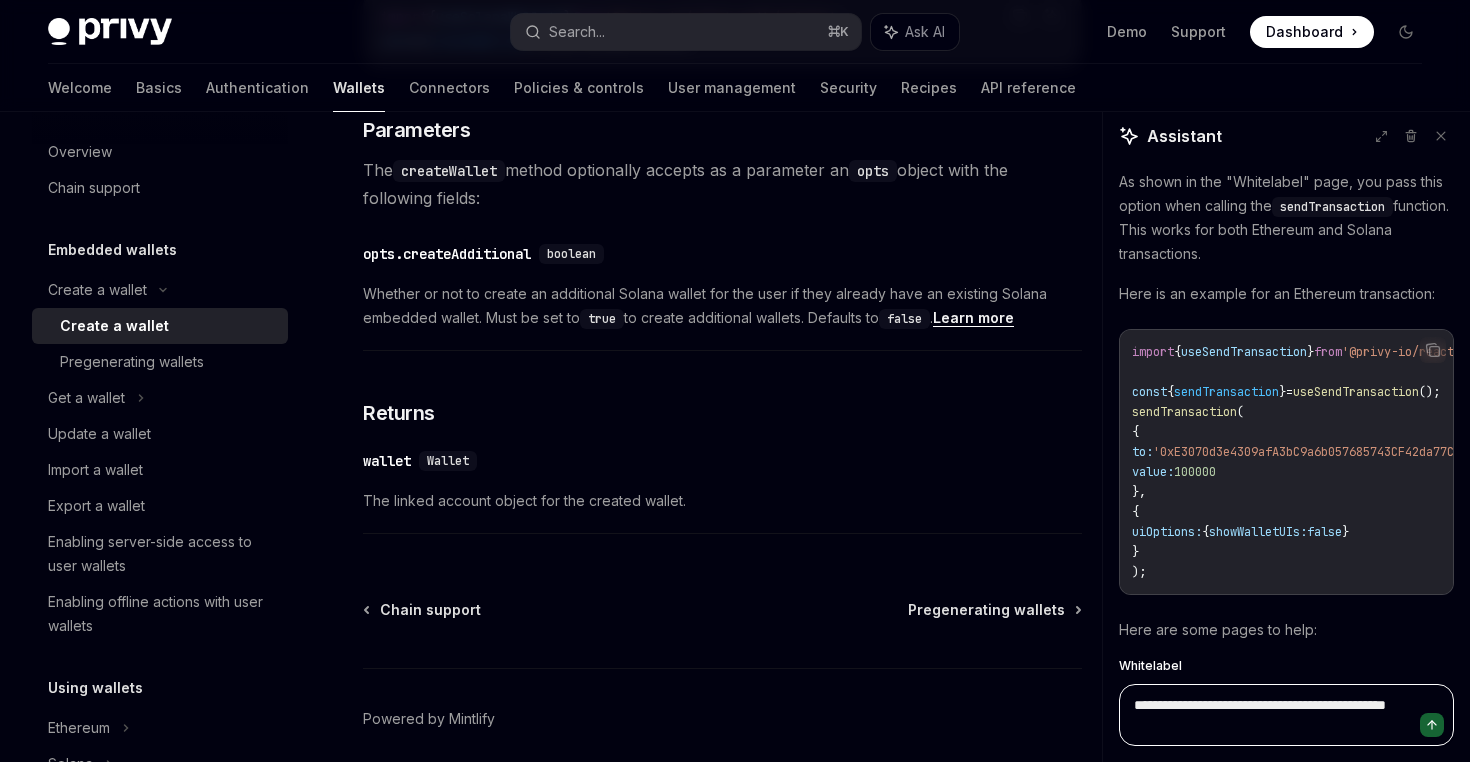 type on "*" 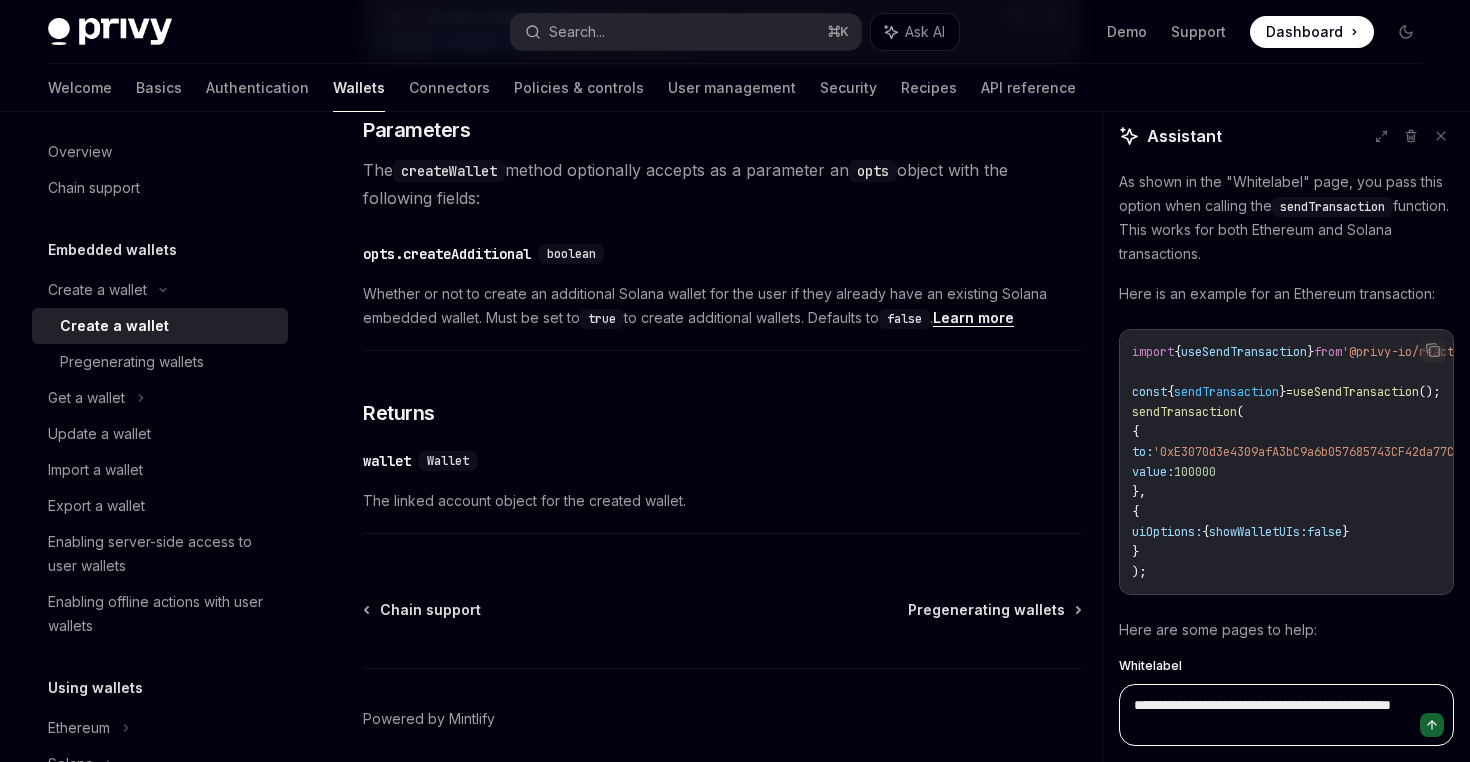 type on "*" 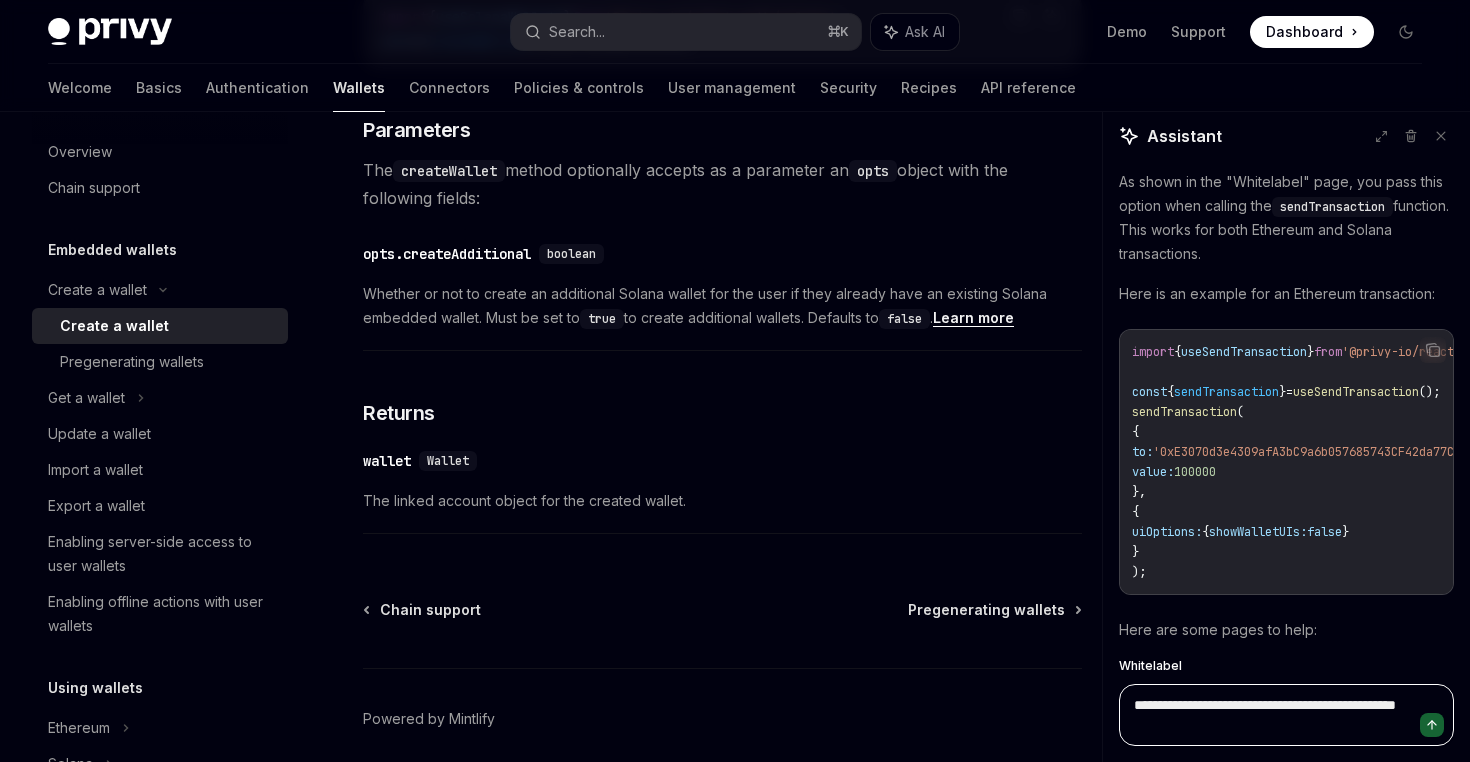 type on "*" 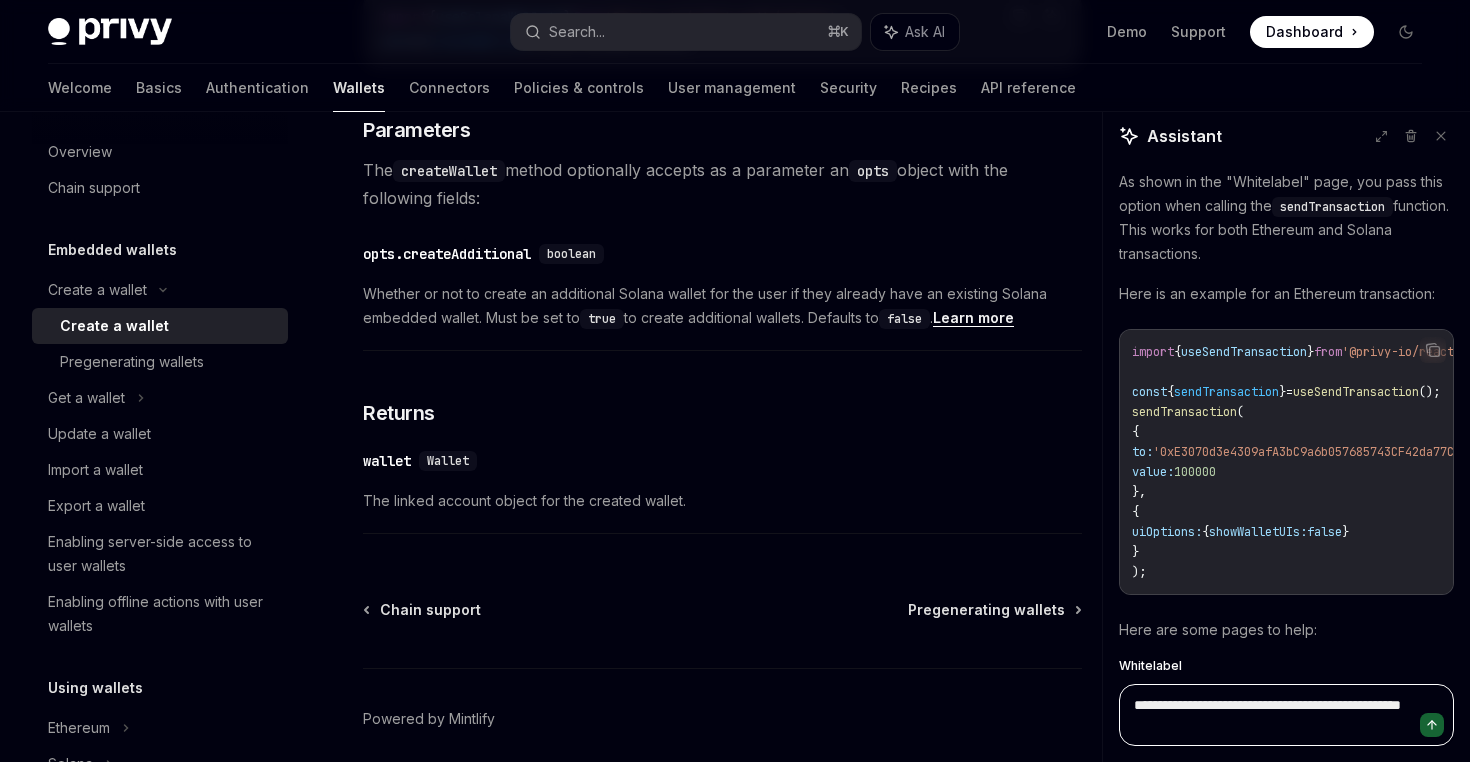type on "*" 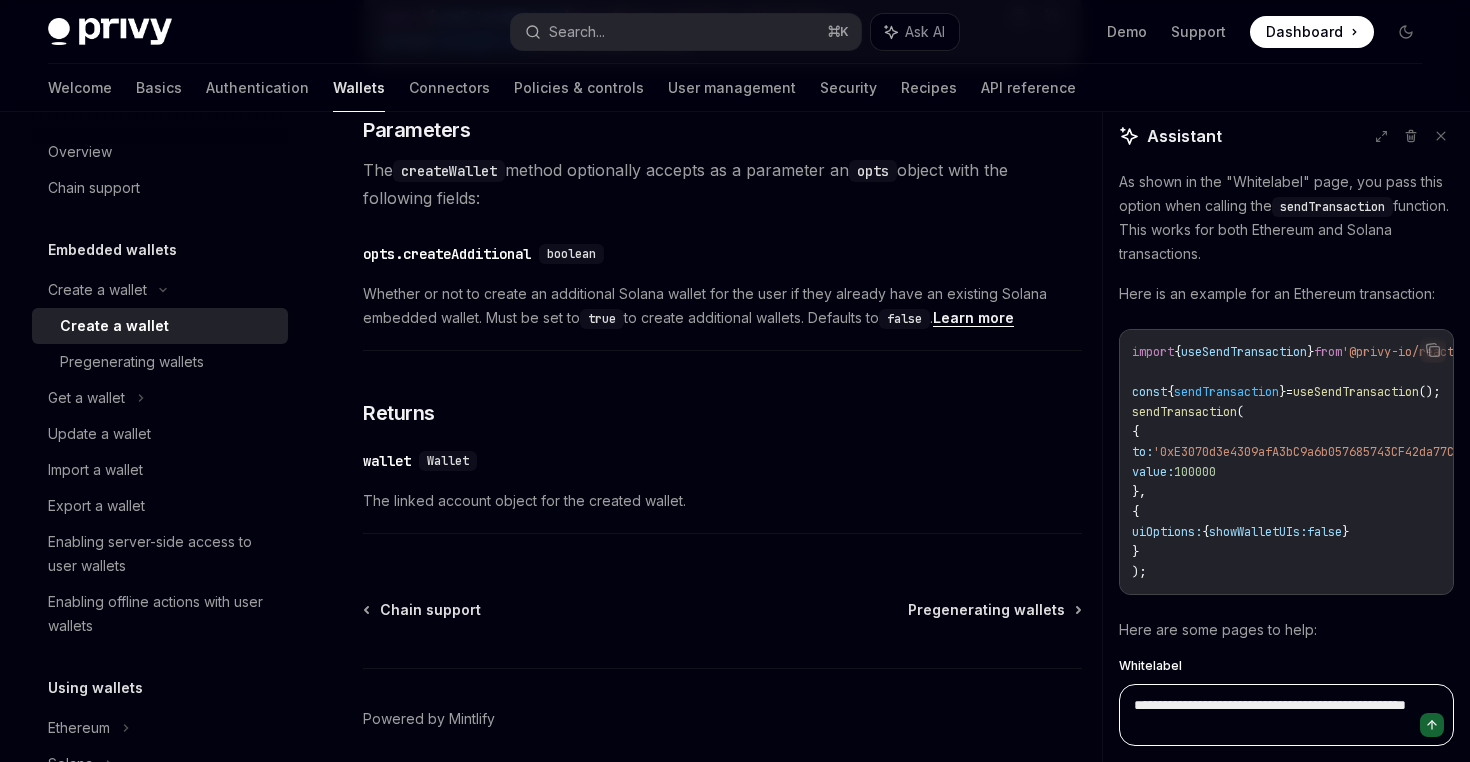 type on "*" 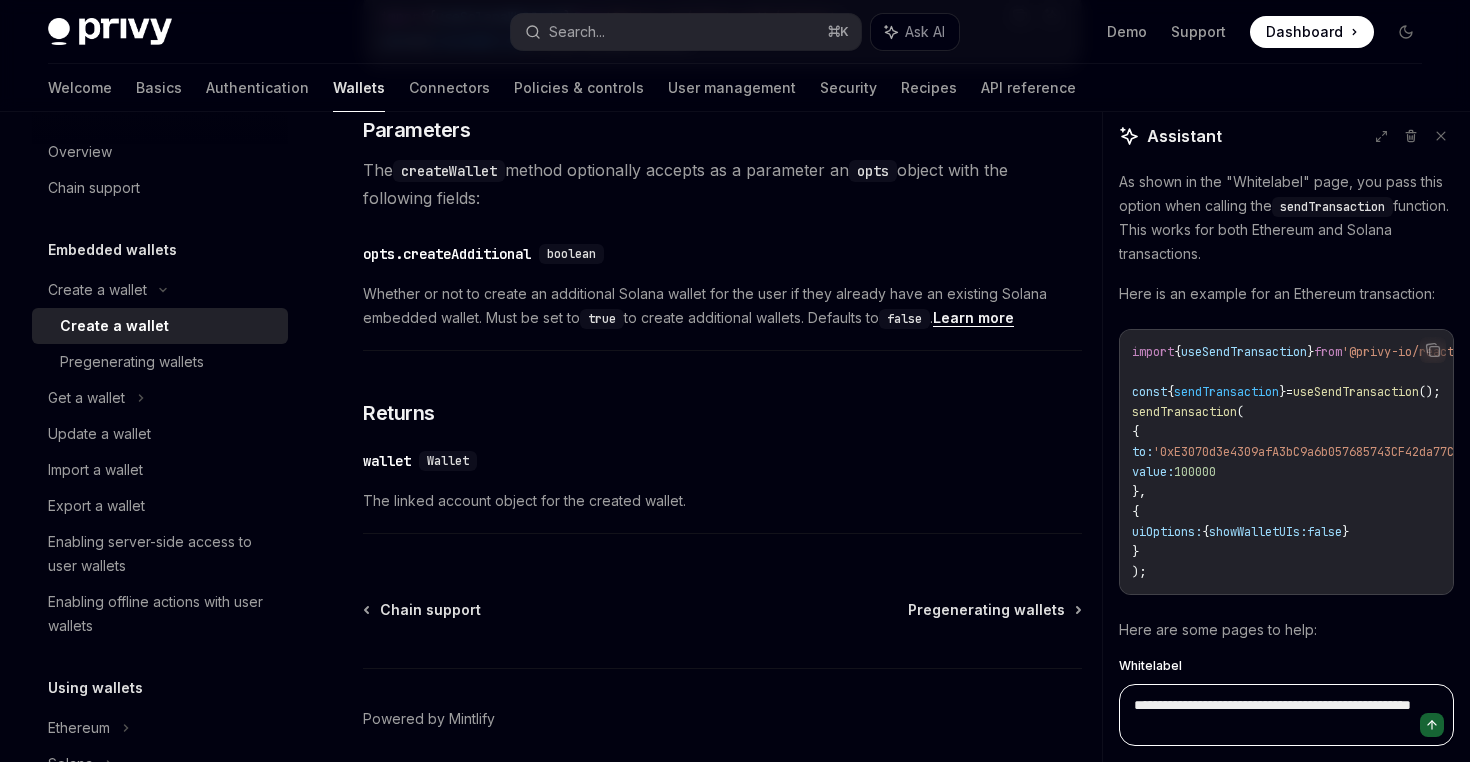 type on "*" 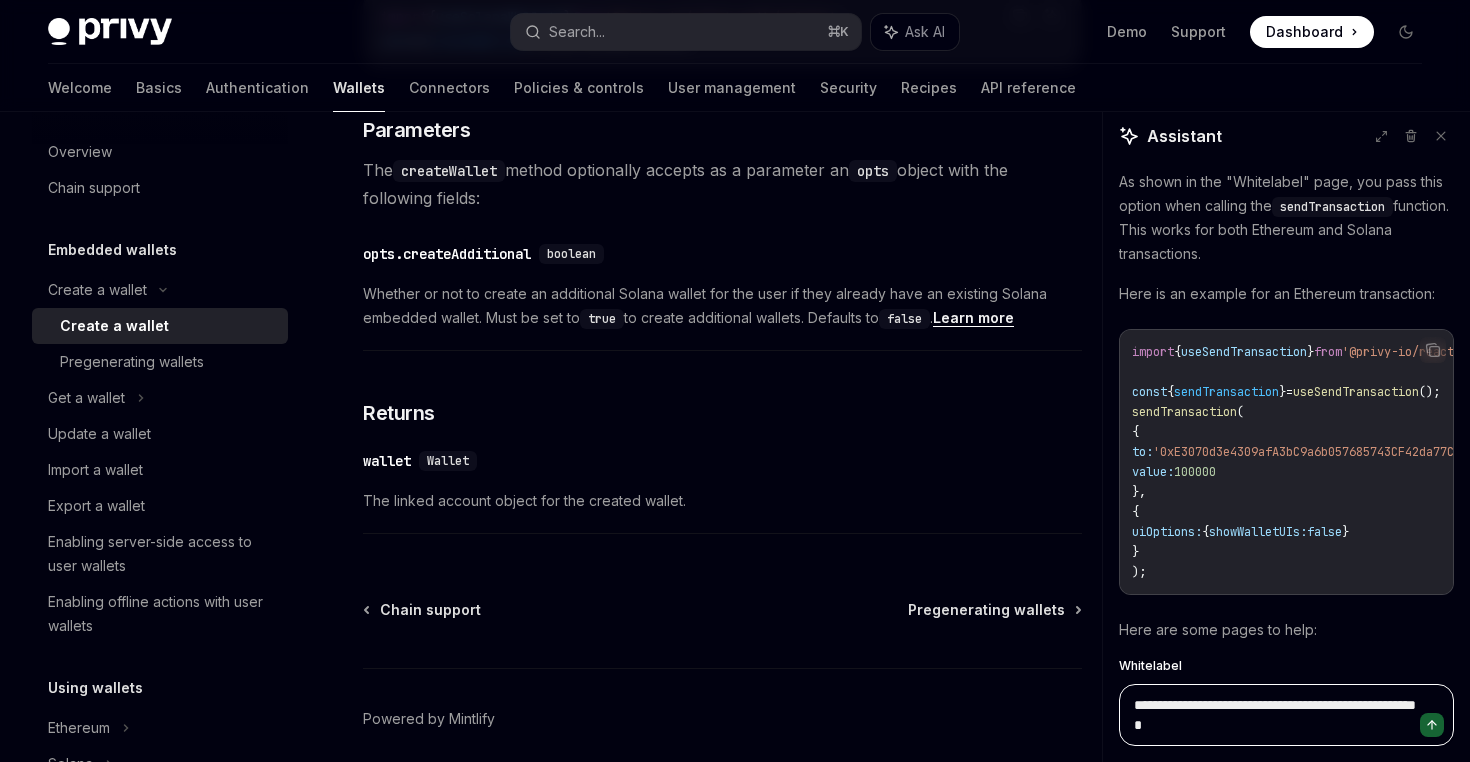 type on "*" 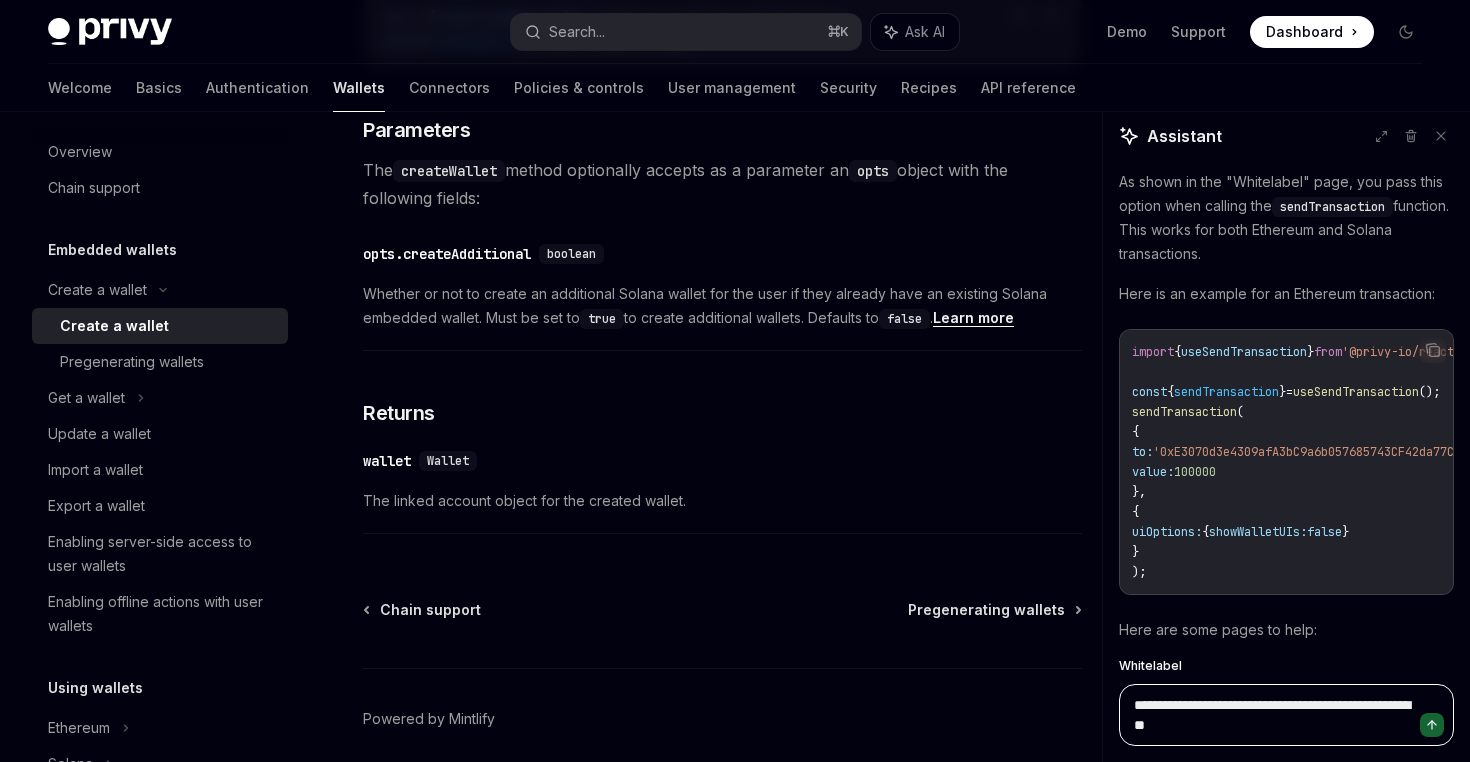 type on "*" 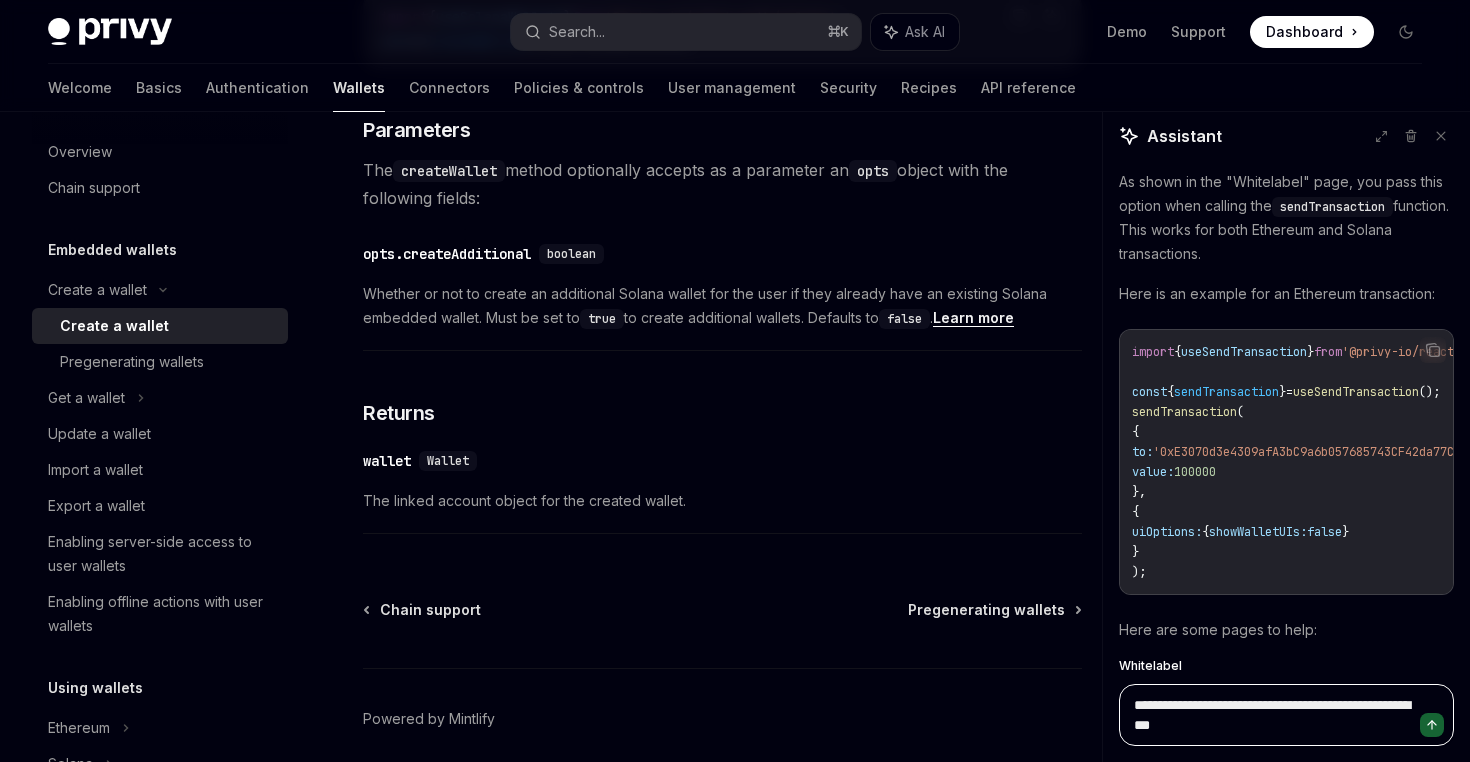 type on "*" 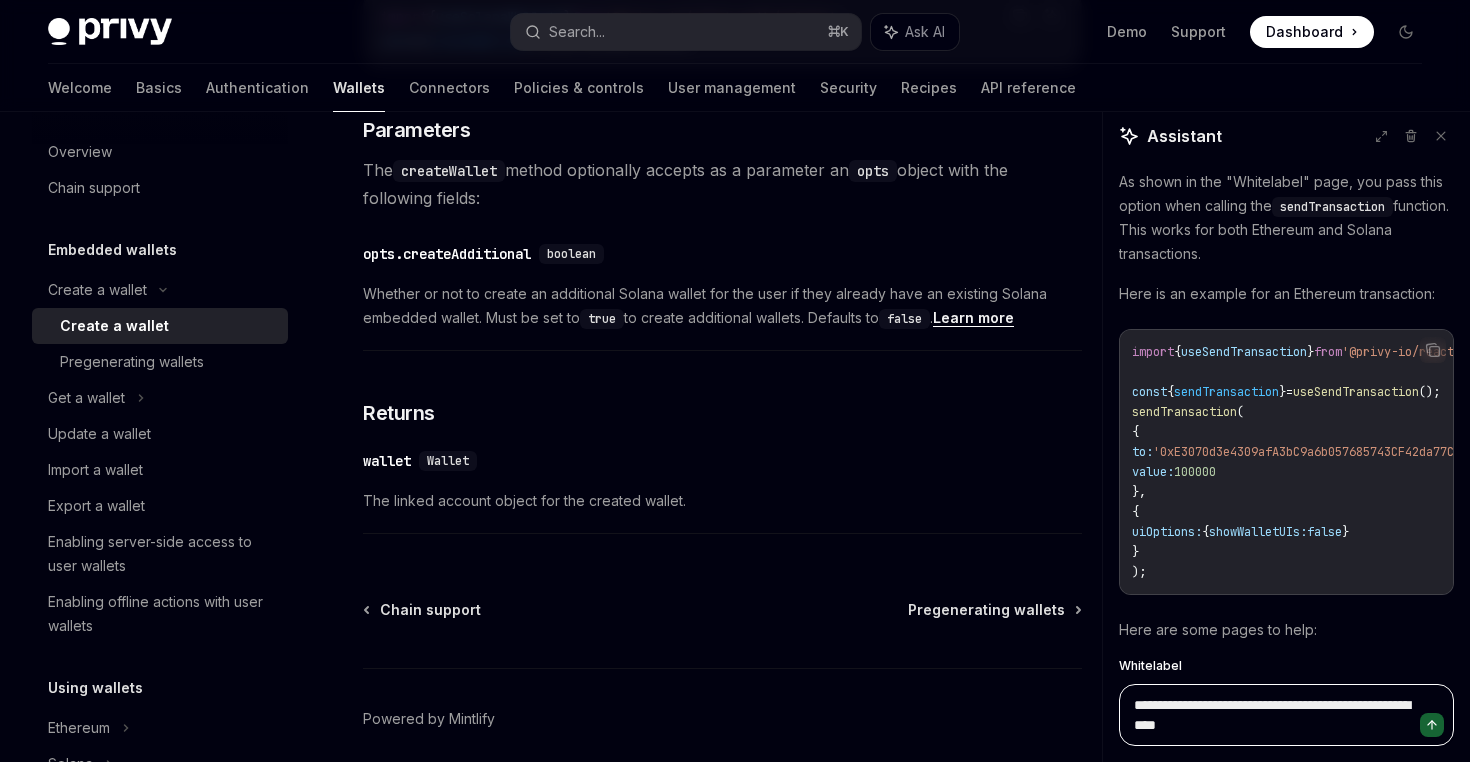 type on "*" 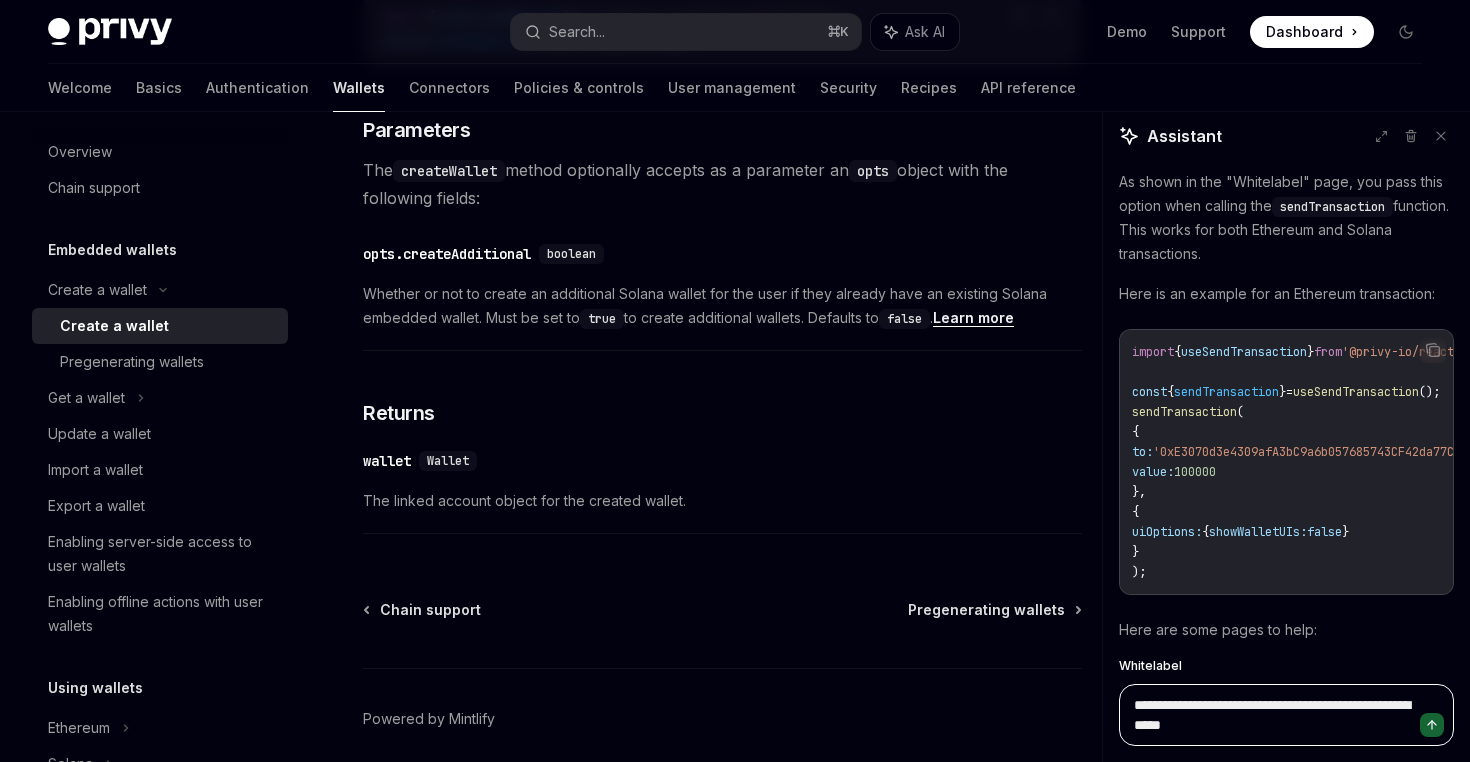 type on "*" 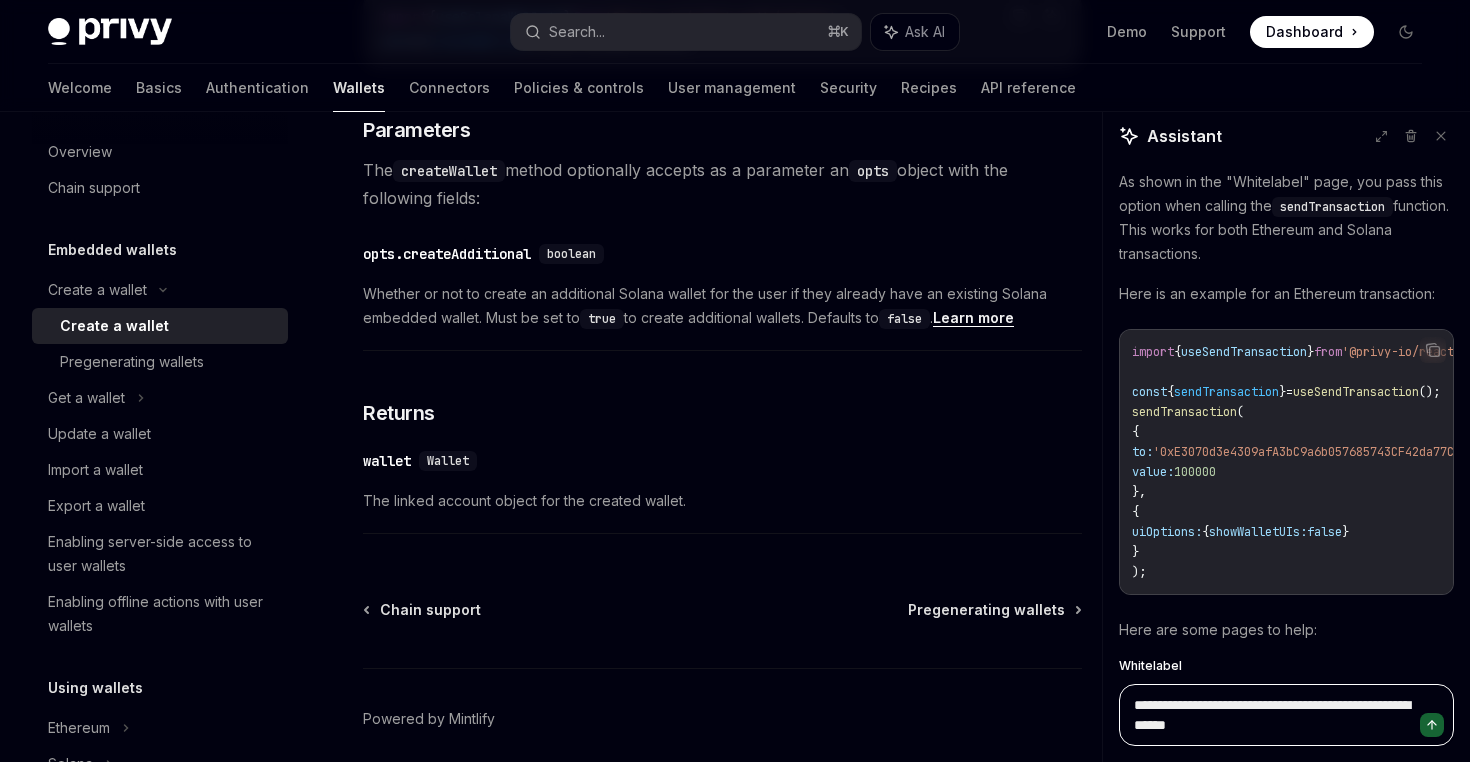 type on "*" 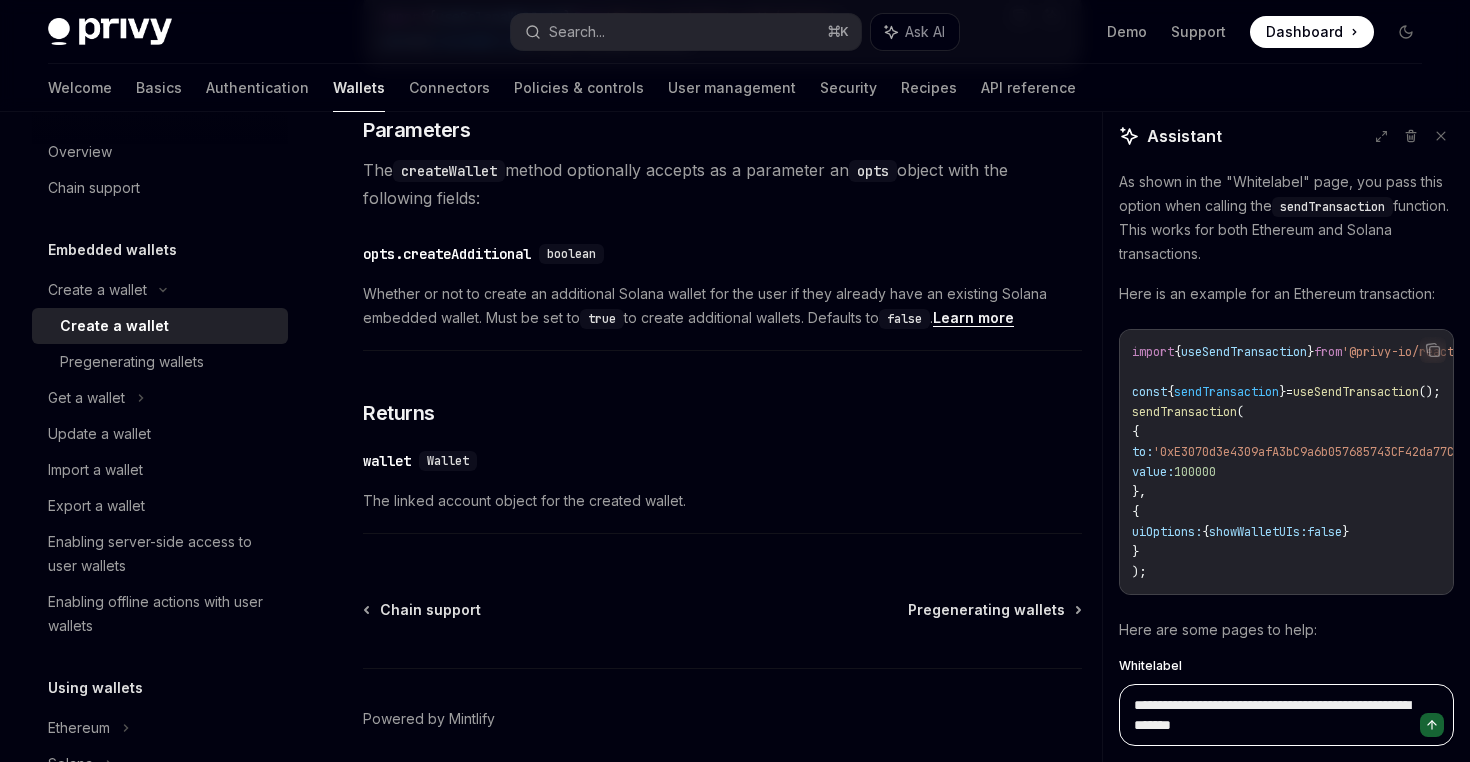 type on "*" 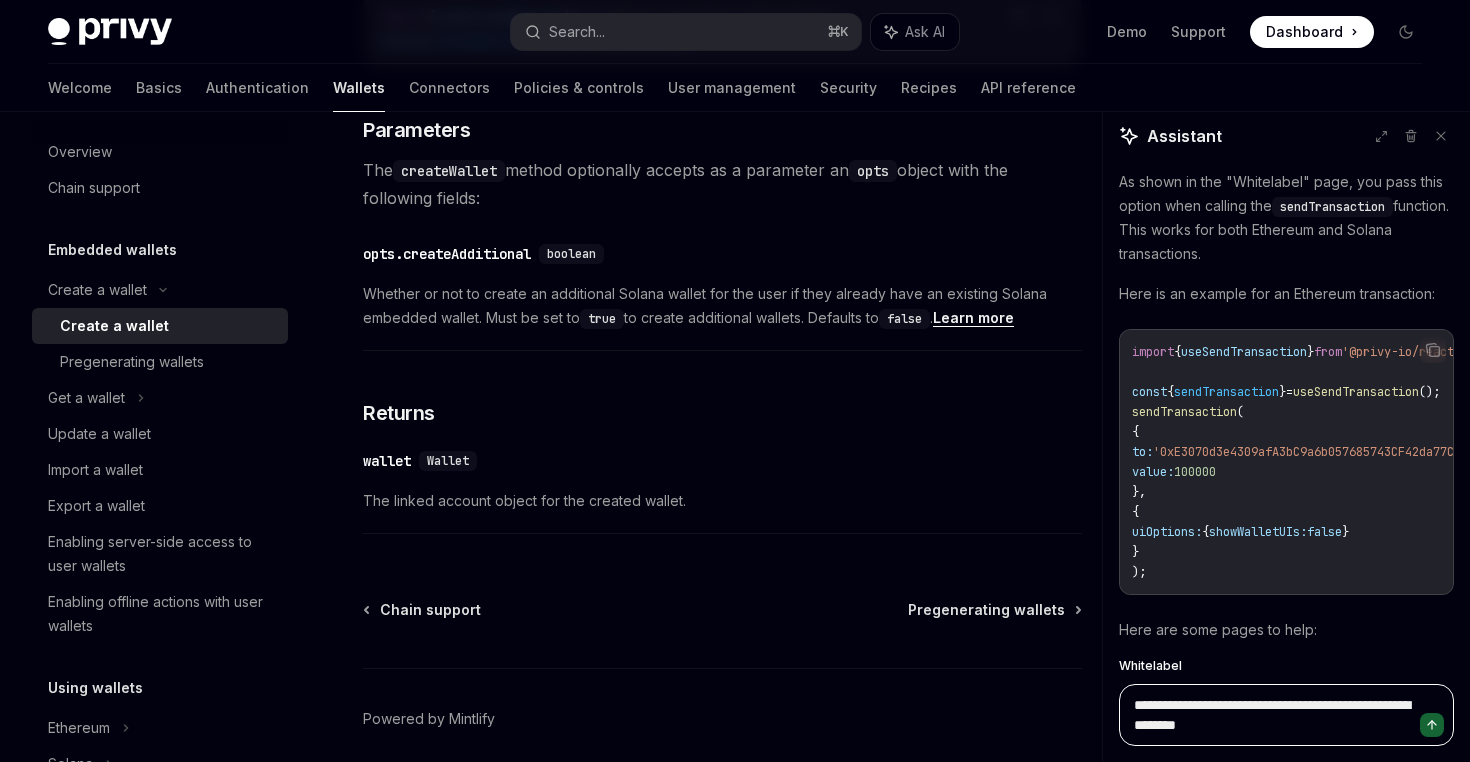type on "*" 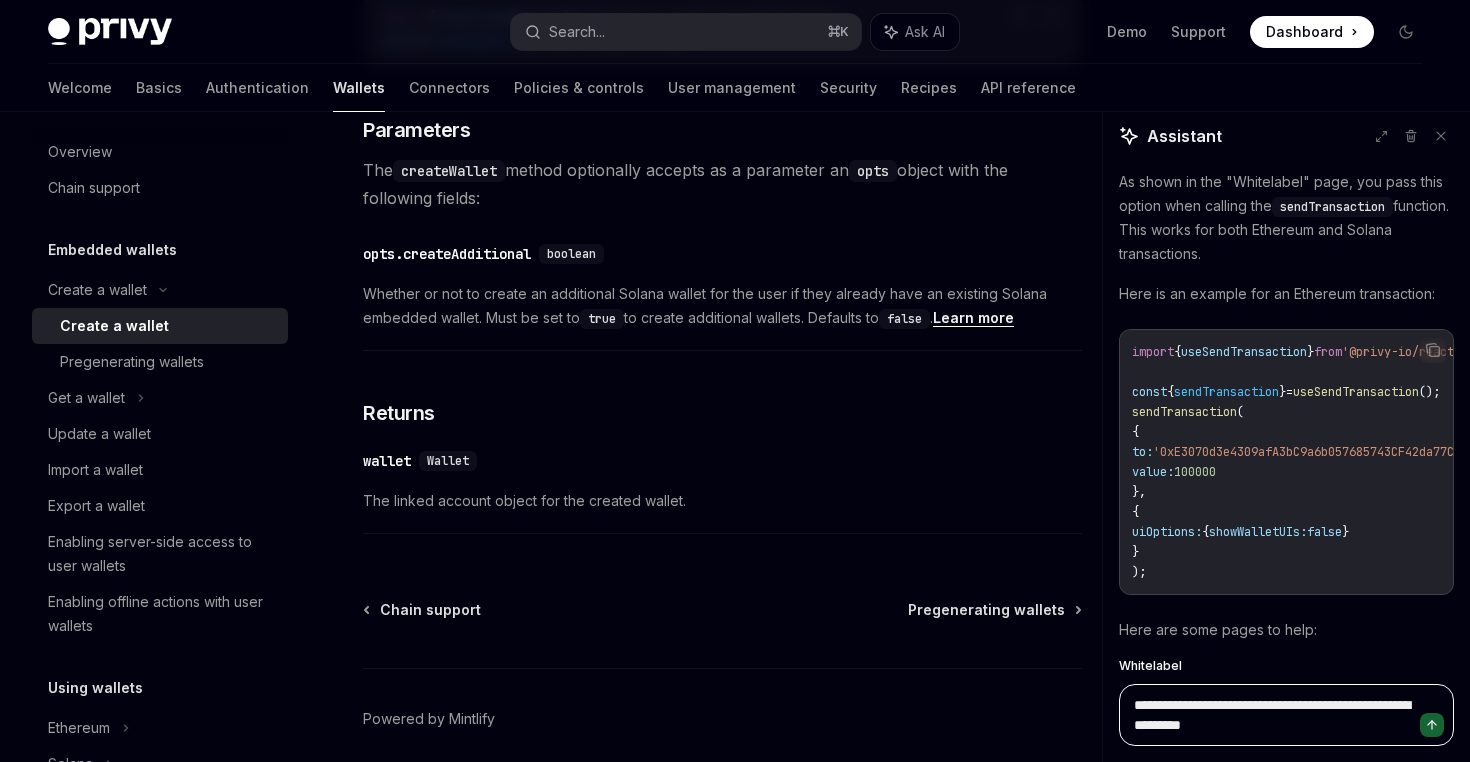 type on "*" 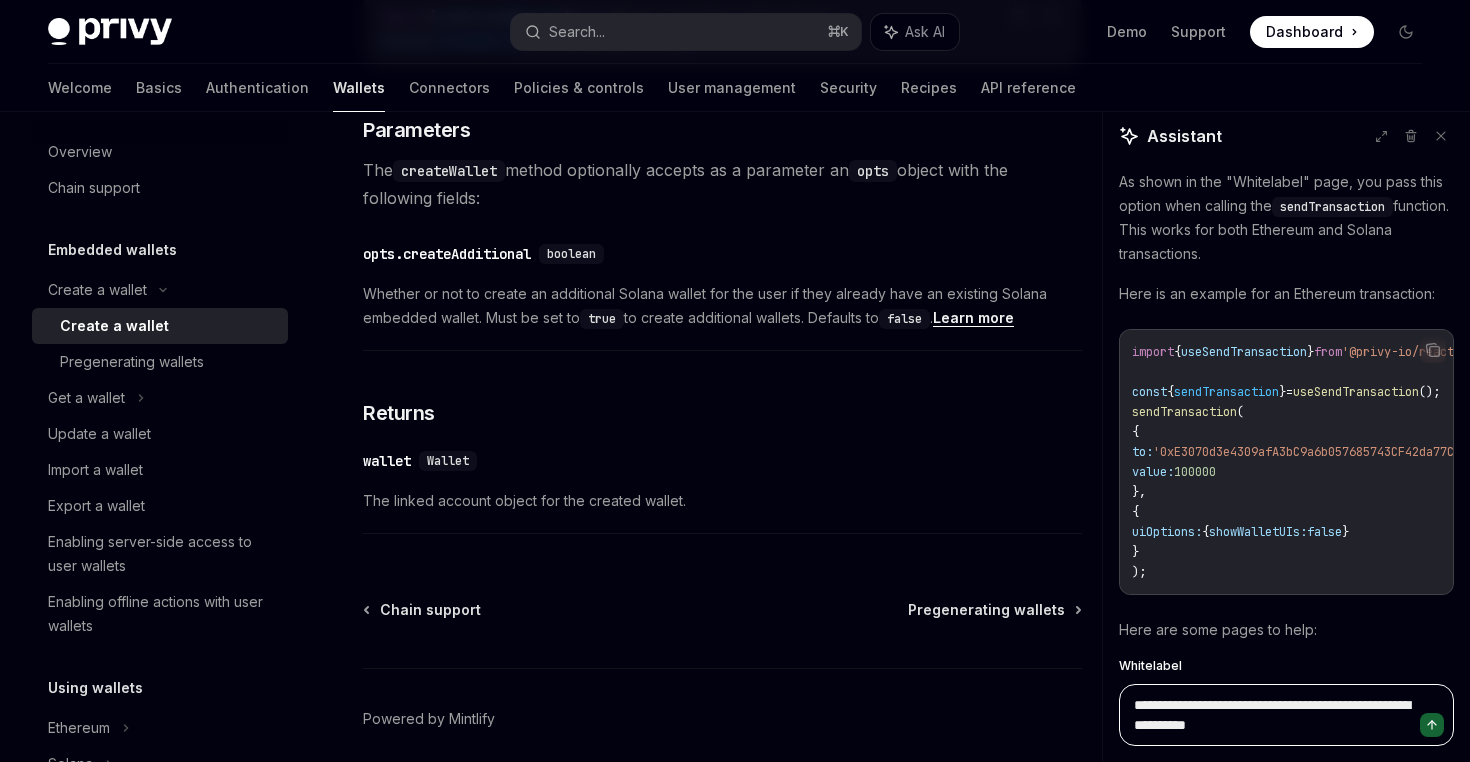 type on "*" 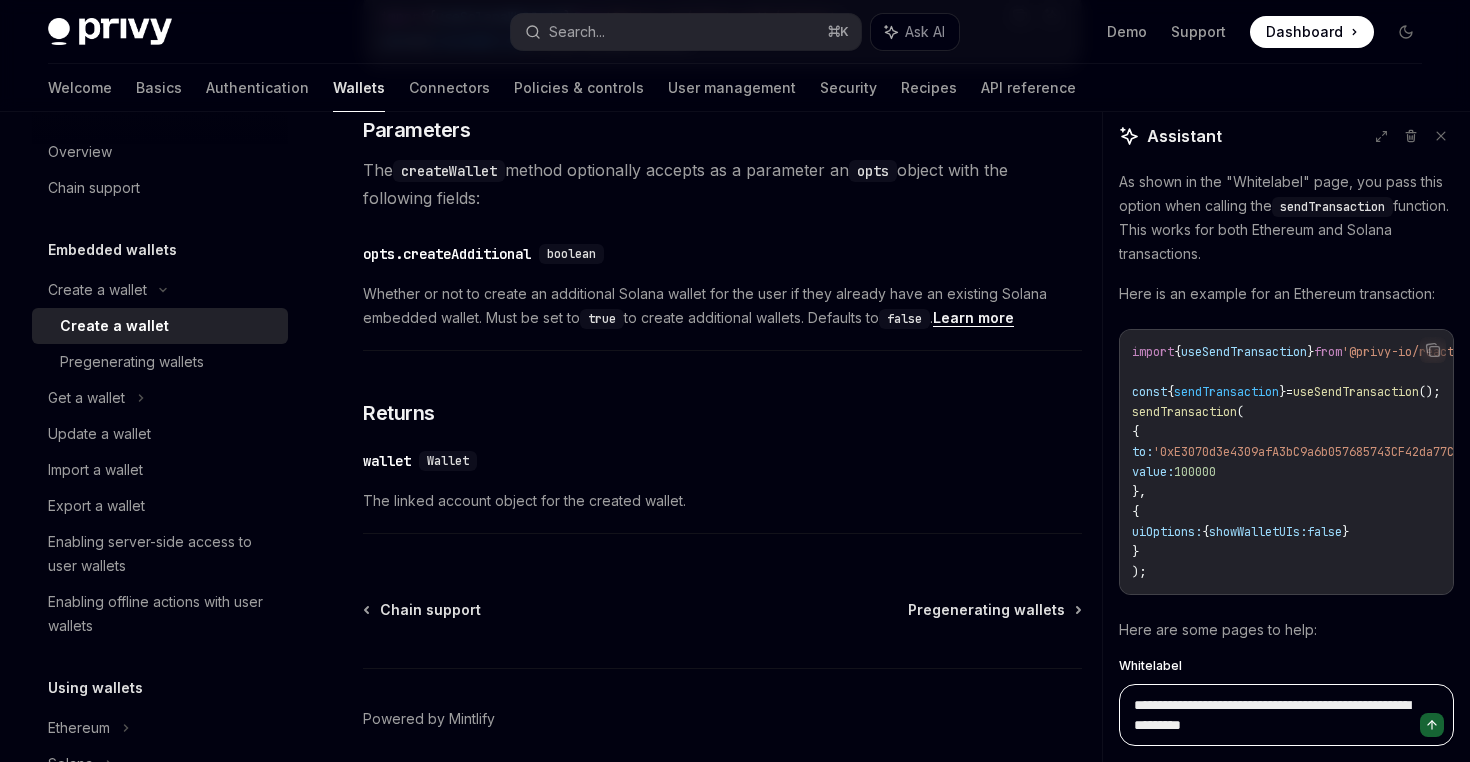 type on "*" 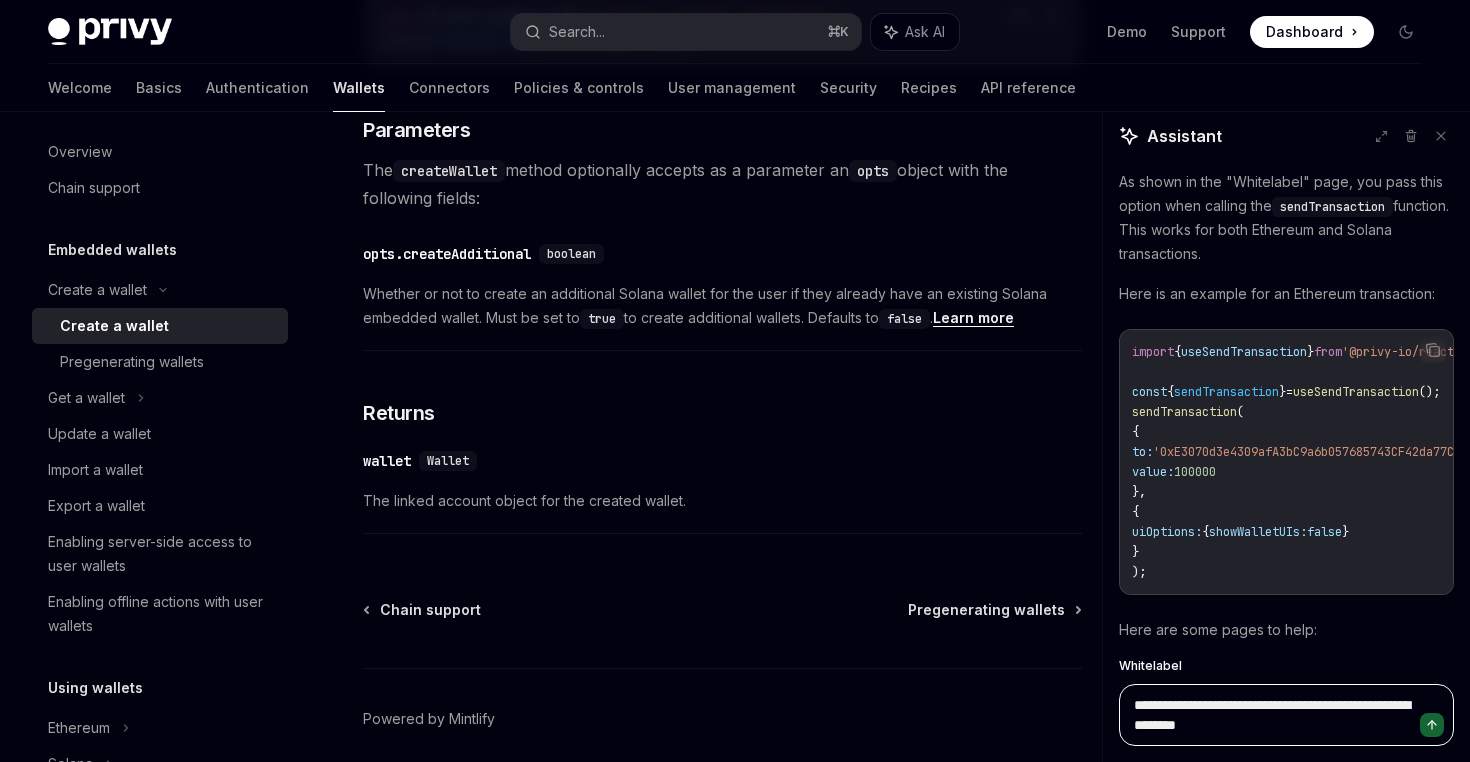 type on "*" 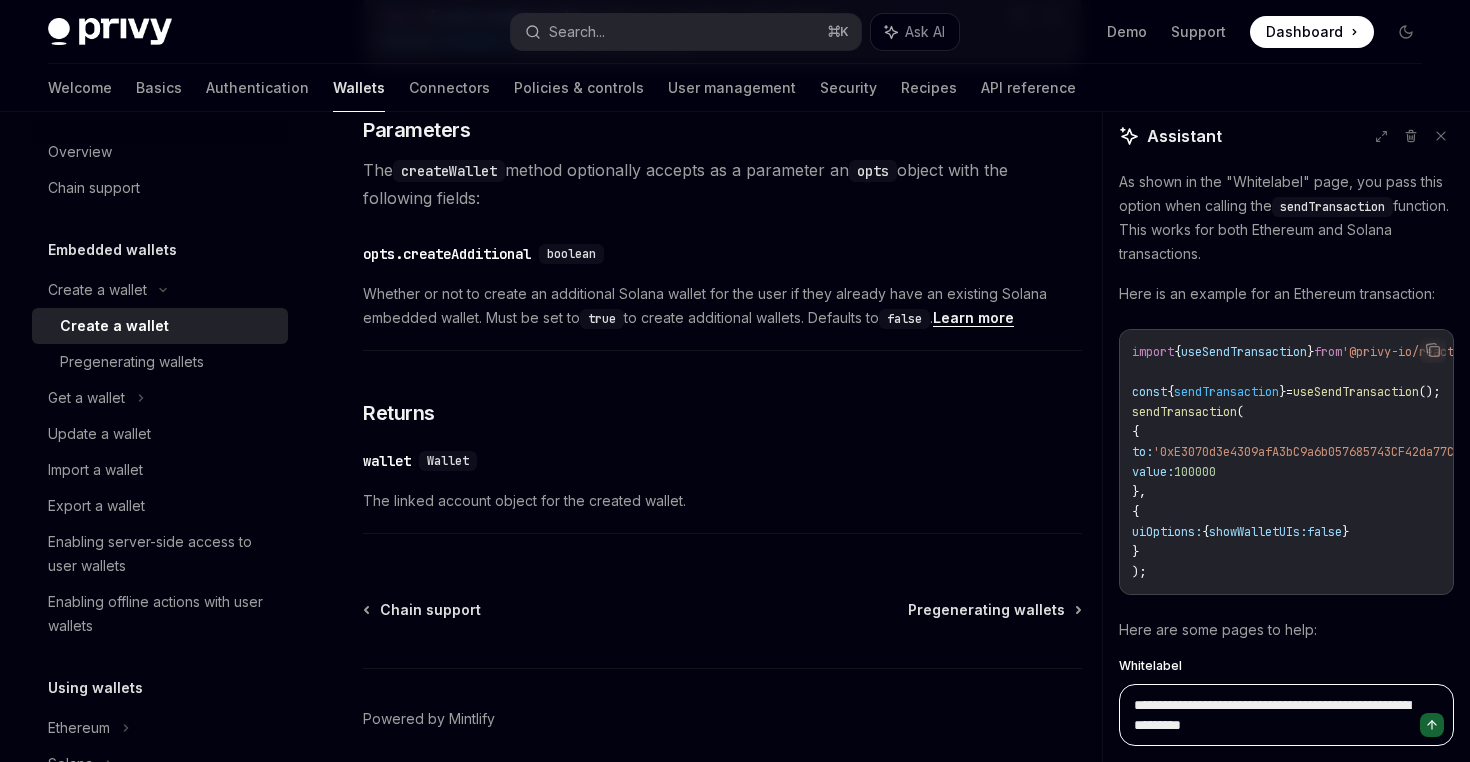type on "*" 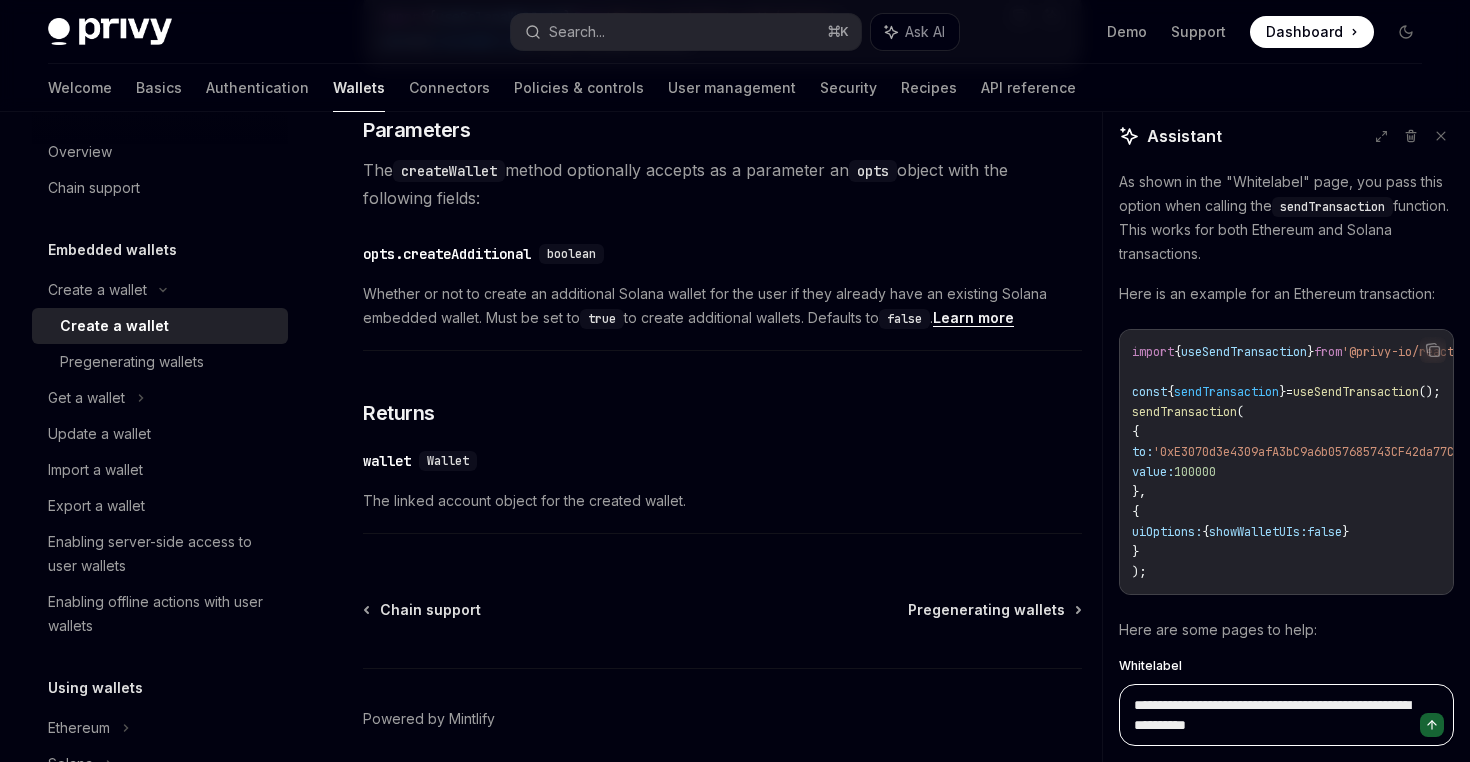 type on "*" 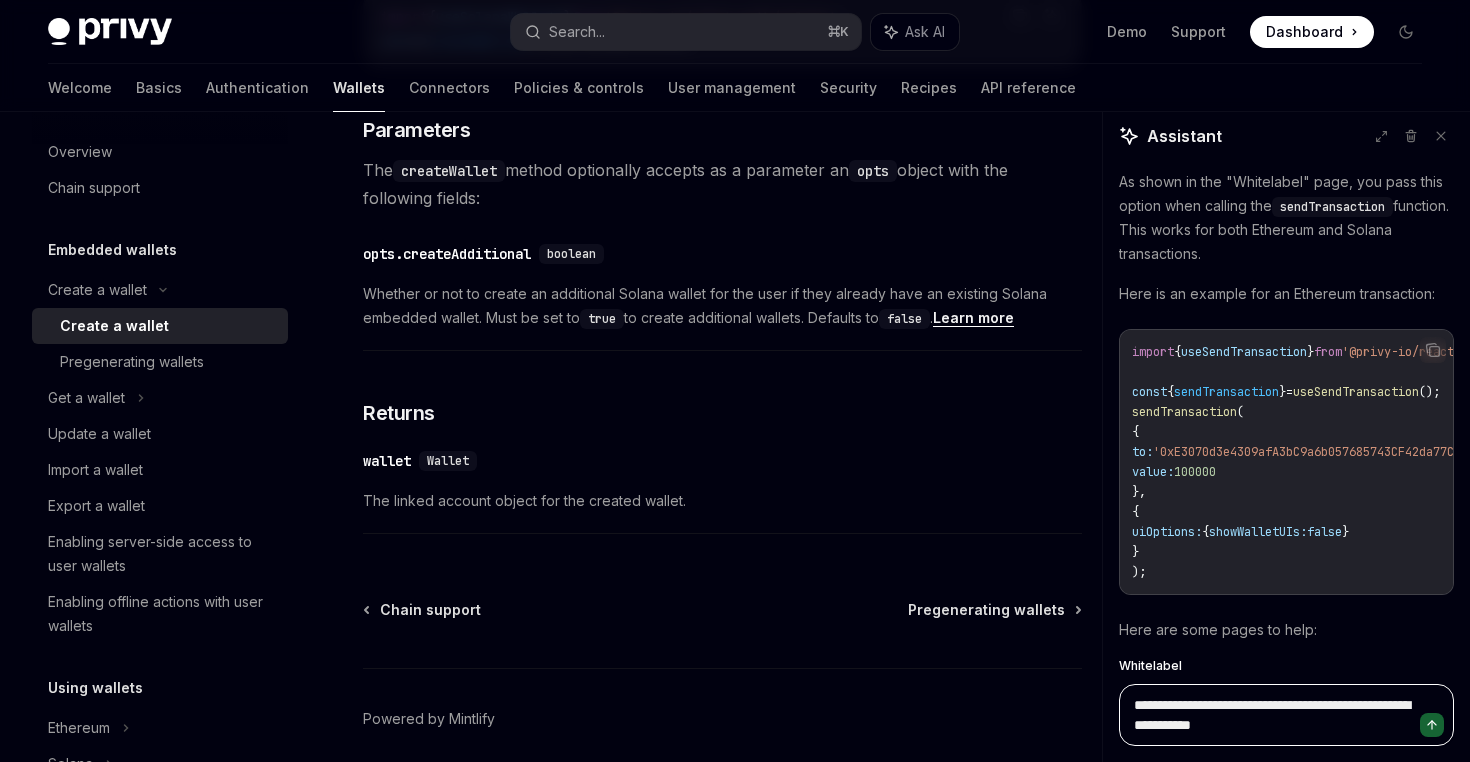 type on "*" 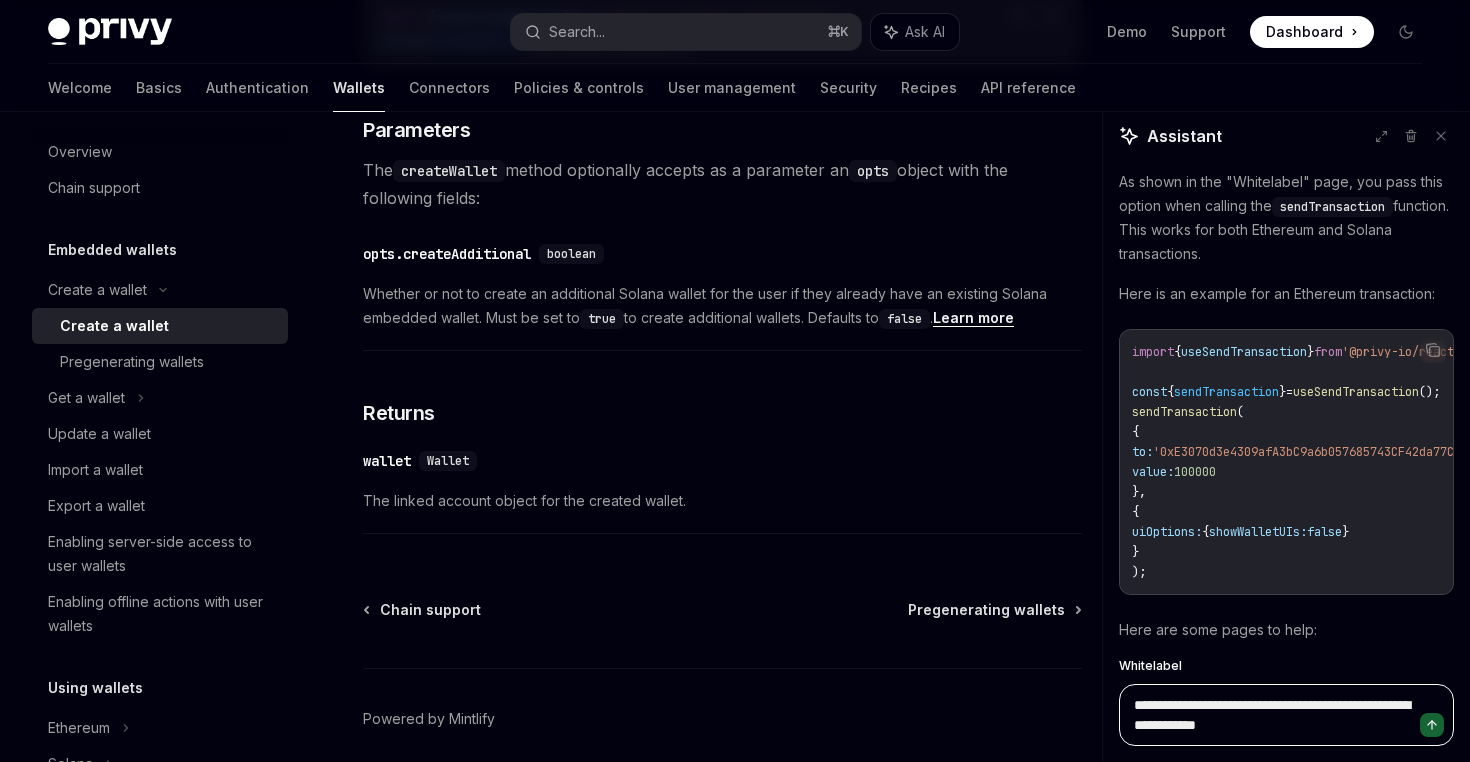 type on "*" 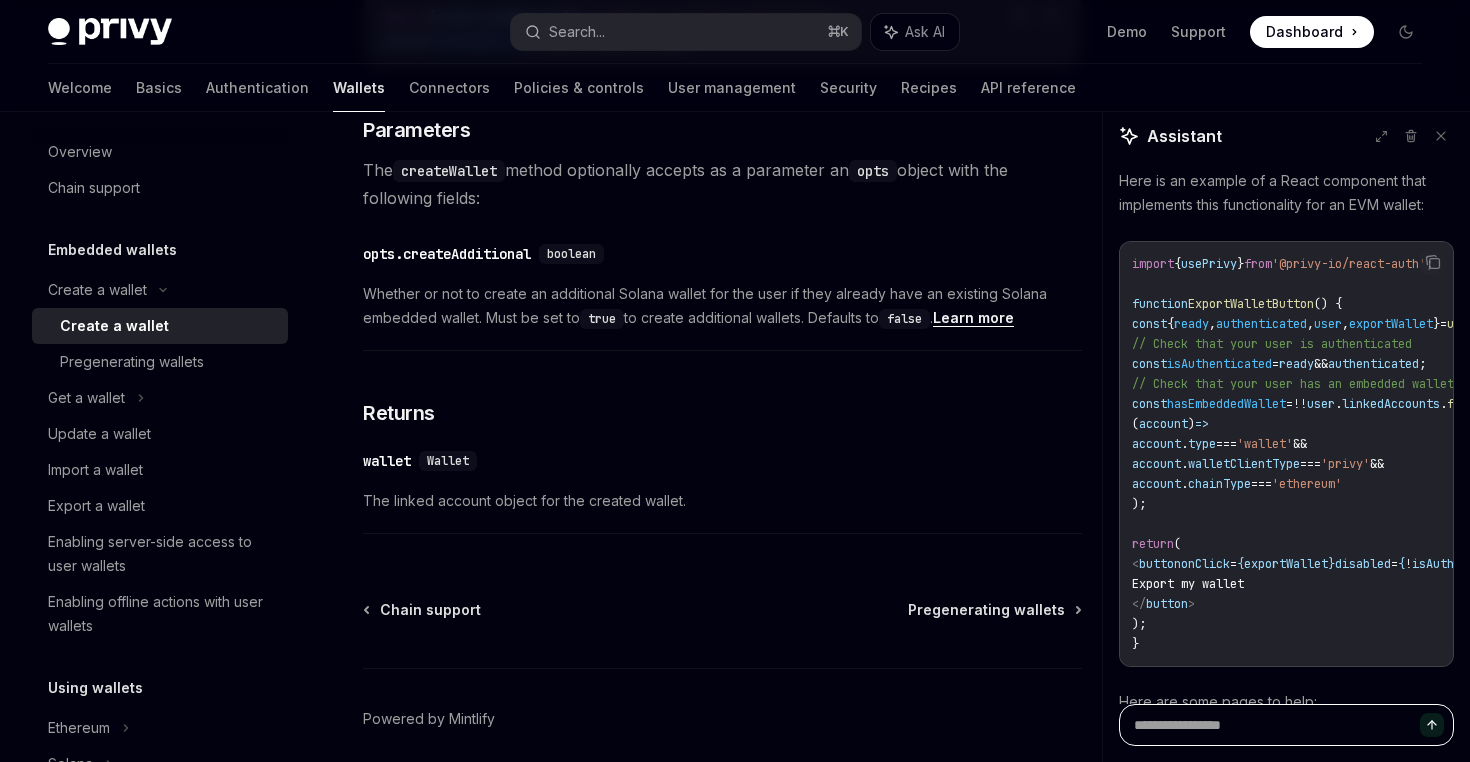 scroll, scrollTop: 6988, scrollLeft: 0, axis: vertical 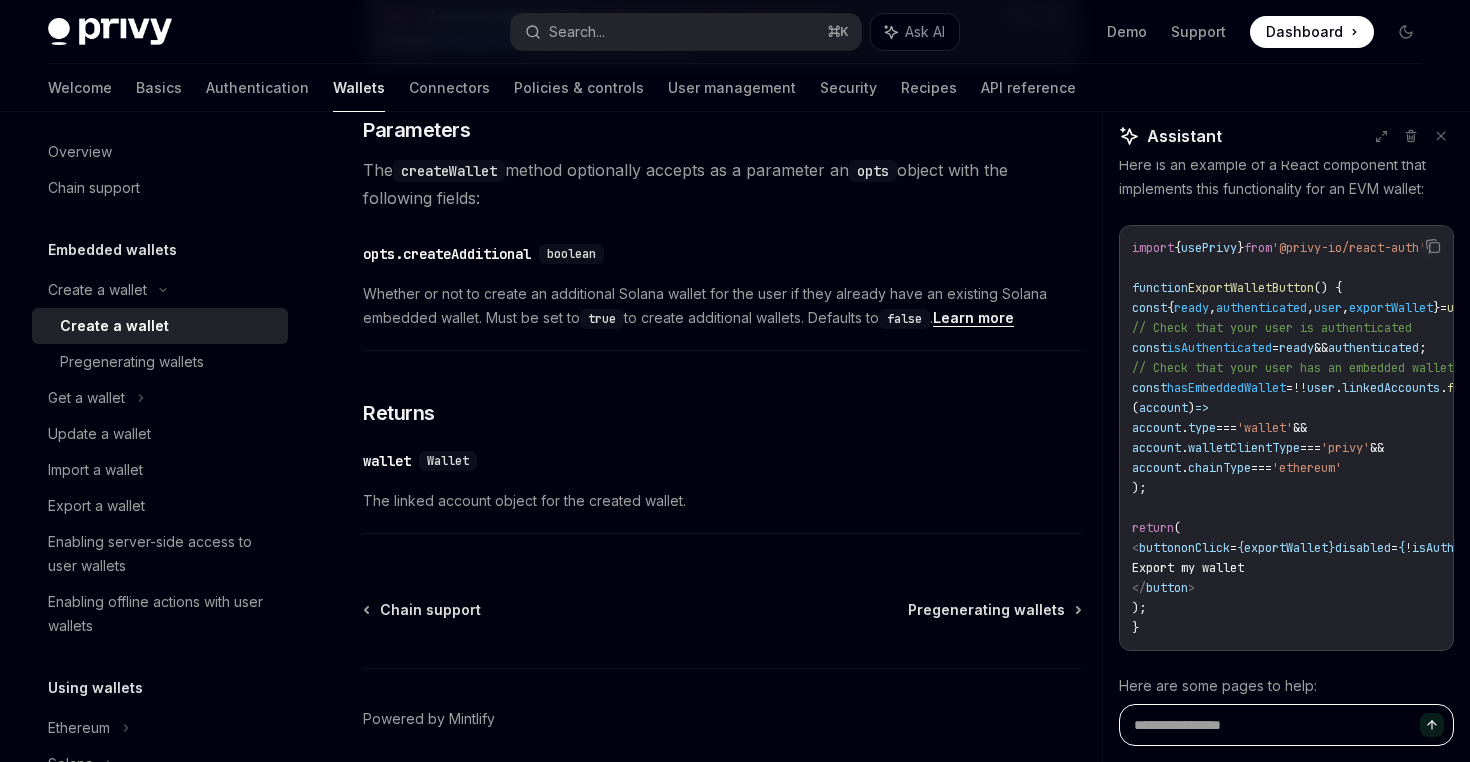 type on "*" 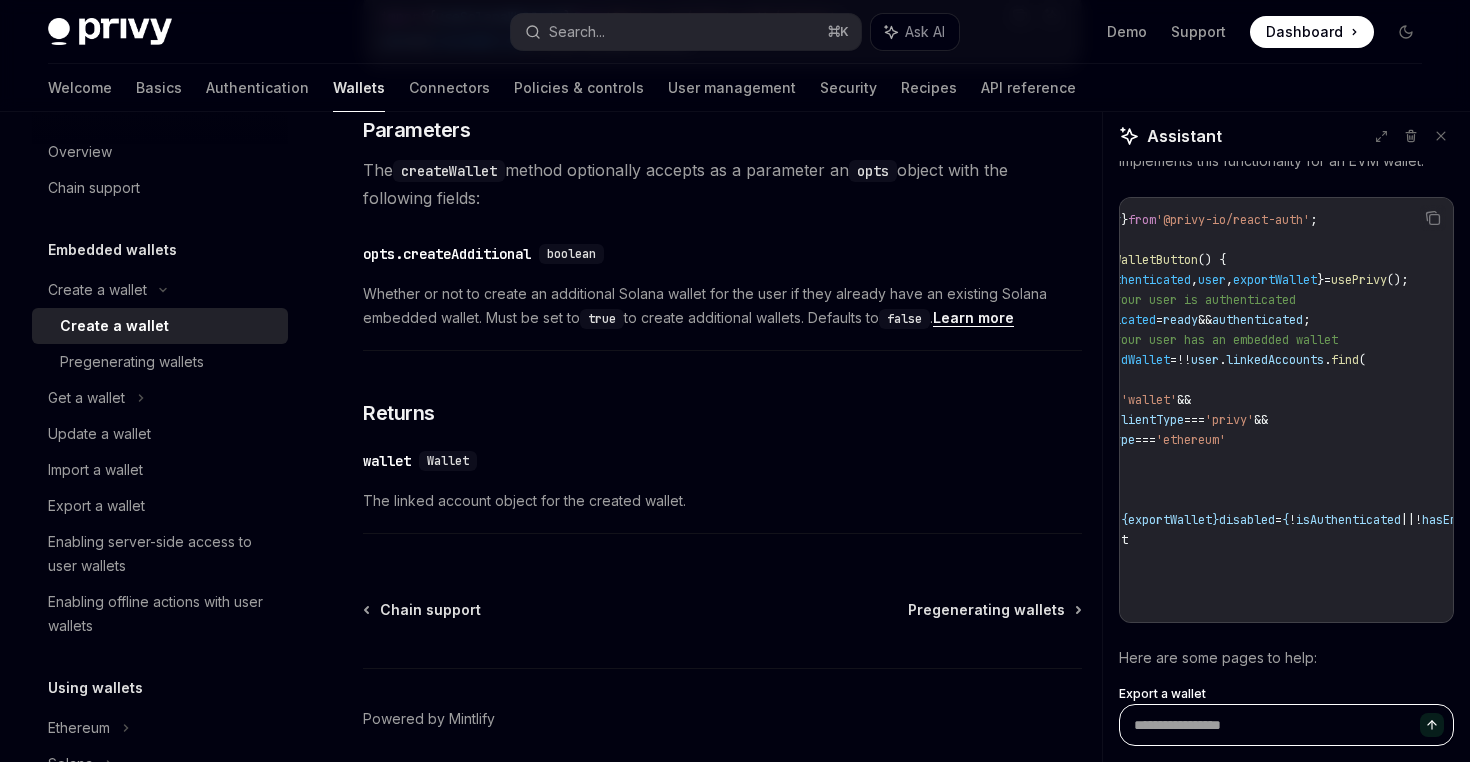scroll, scrollTop: 0, scrollLeft: 0, axis: both 